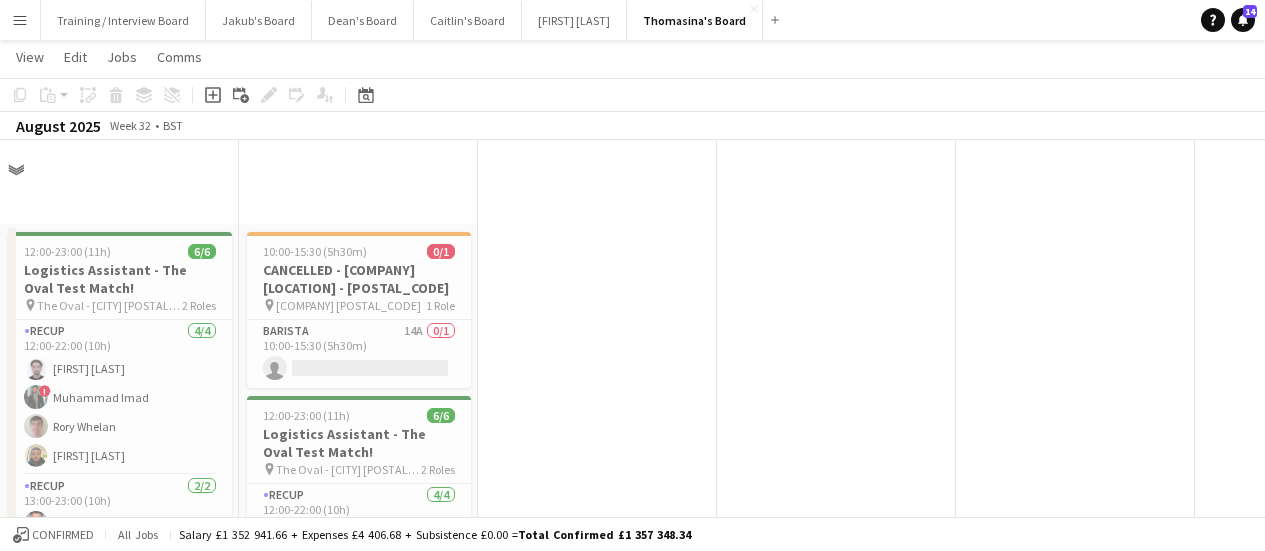 scroll, scrollTop: 2200, scrollLeft: 0, axis: vertical 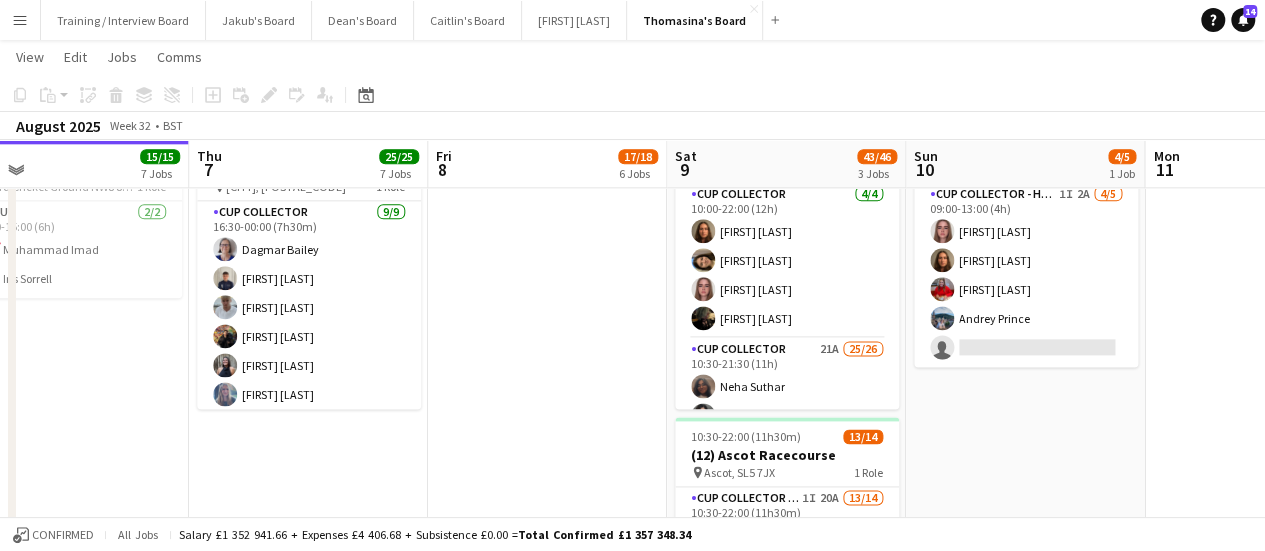 drag, startPoint x: 919, startPoint y: 391, endPoint x: 632, endPoint y: 367, distance: 288.00174 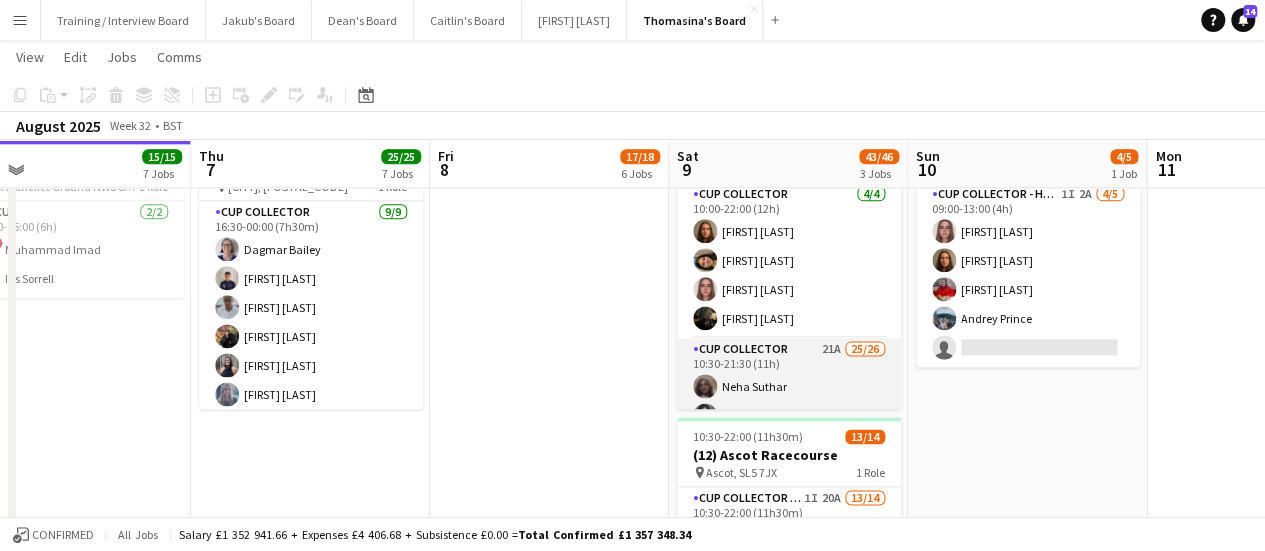 click on "CUP COLLECTOR   21A   25/26   [TIME]-[TIME] ([DURATION])
[FIRST] [LAST] [FIRST] [LAST] [FIRST] [LAST] [FIRST] [LAST] [FIRST] [LAST] [FIRST] [LAST] [FIRST] [LAST] [FIRST] [LAST] [FIRST] [LAST] [FIRST] [LAST] [FIRST] [LAST] [FIRST] [LAST] [FIRST] [LAST] [FIRST] [LAST] [FIRST] [LAST] [FIRST] [LAST] [FIRST] [LAST] [FIRST] [LAST] [FIRST] [LAST] [FIRST] [LAST] [FIRST] [LAST] [FIRST] [LAST] [FIRST] [LAST] [FIRST] [LAST]
single-neutral-actions" at bounding box center [789, 734] 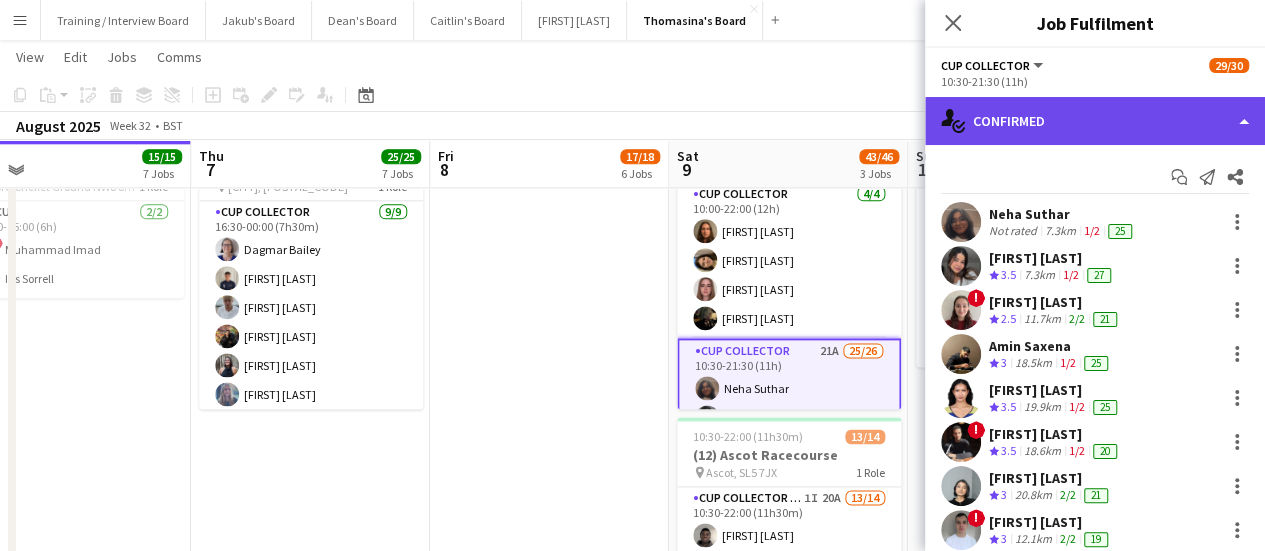 click on "single-neutral-actions-check-2
Confirmed" 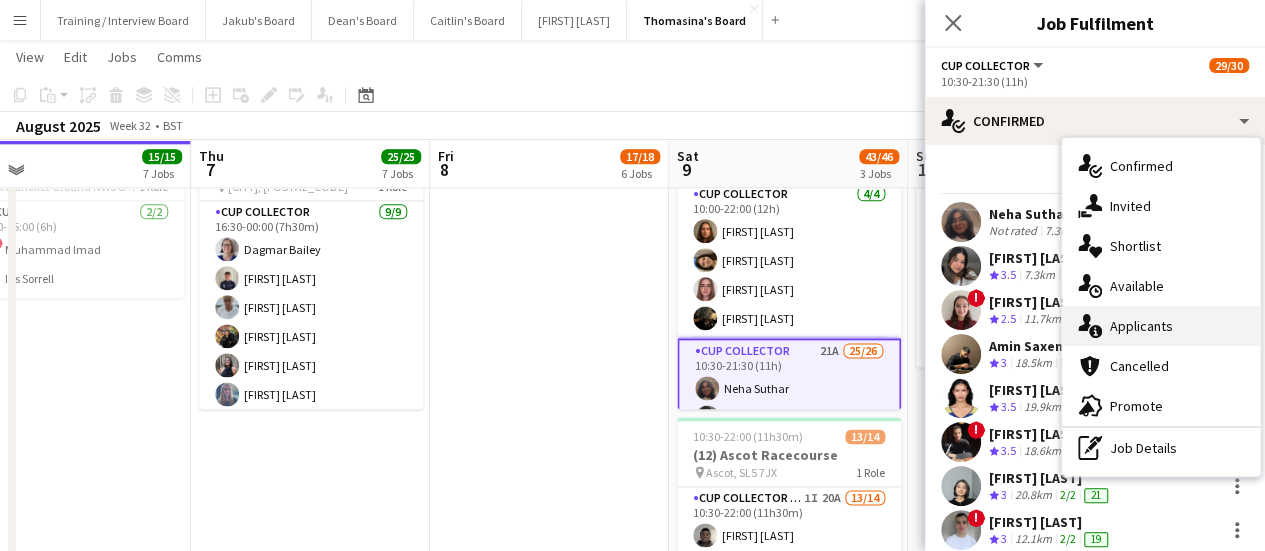 click on "single-neutral-actions-information
Applicants" at bounding box center [1161, 326] 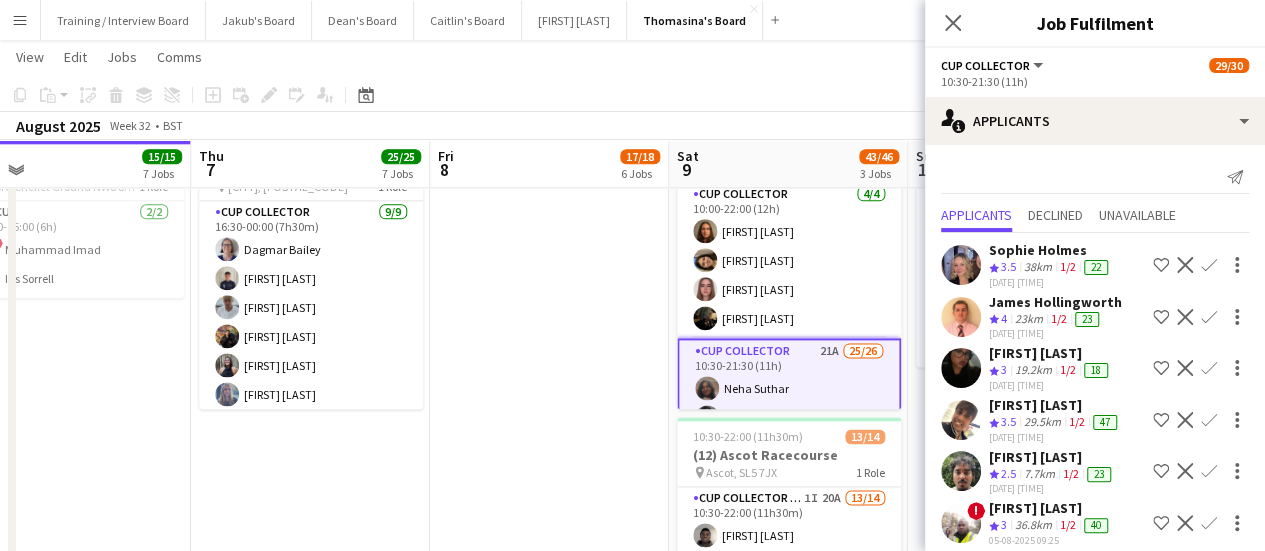 scroll, scrollTop: 546, scrollLeft: 0, axis: vertical 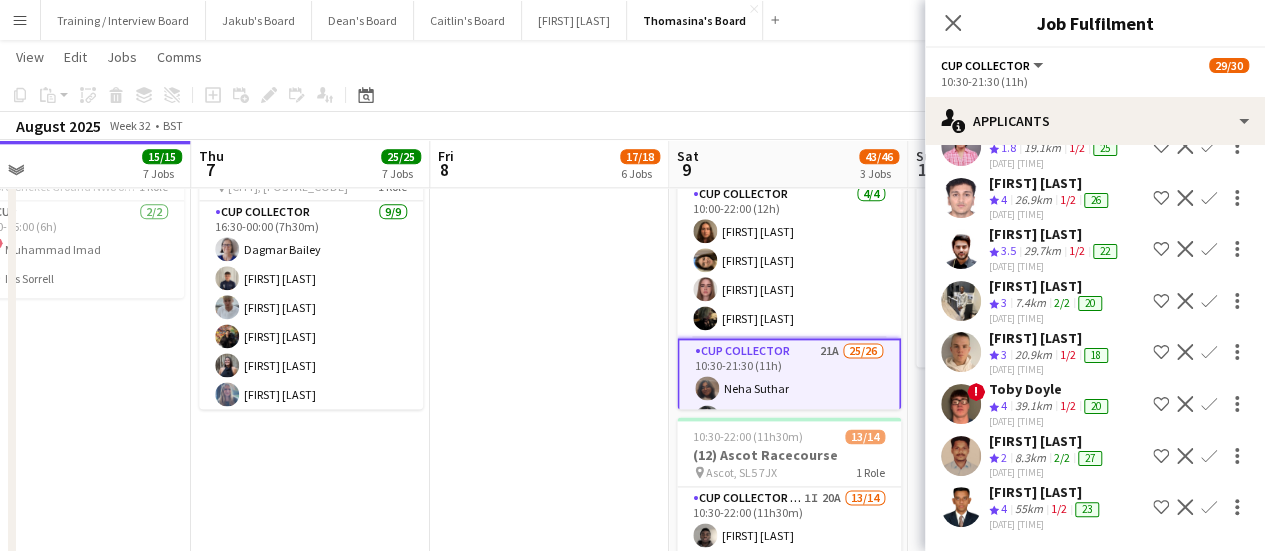 click at bounding box center (549, 429) 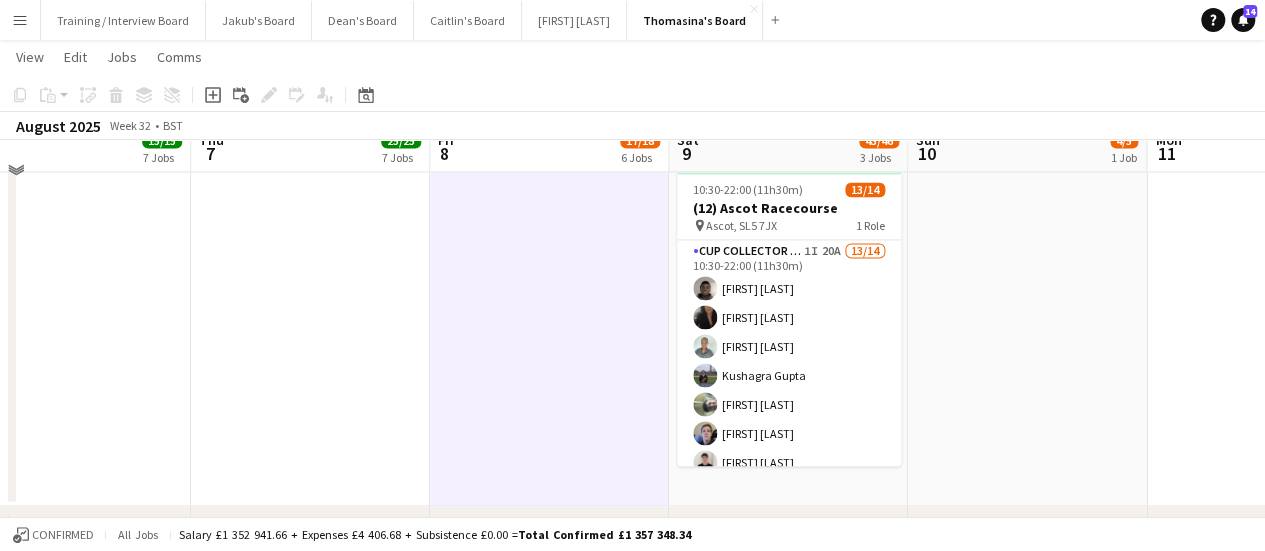 scroll, scrollTop: 1433, scrollLeft: 0, axis: vertical 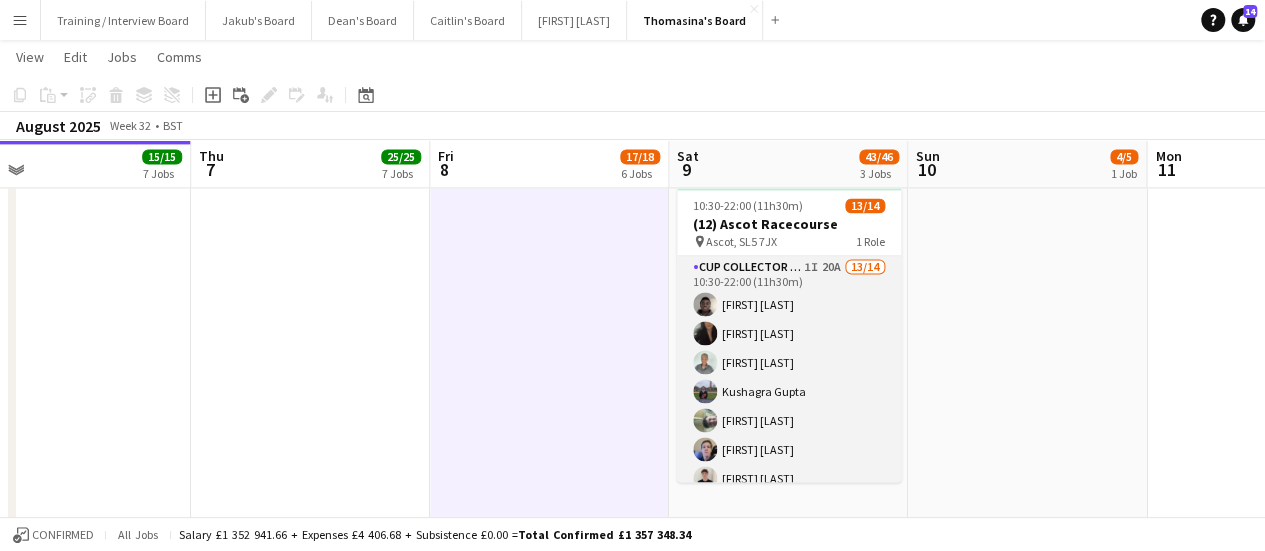 click on "Cup Collector - Hospitality    1I   20A   13/14   [TIME]-[TIME] ([DURATION])
[FIRST] [LAST] [FIRST] [LAST] [FIRST] [LAST] [FIRST] [LAST] [FIRST] [LAST] [FIRST] [LAST] [FIRST] [LAST] [FIRST] [LAST] [FIRST] [LAST] [FIRST] [LAST] [FIRST] [LAST] [FIRST] [LAST]
single-neutral-actions" at bounding box center [789, 478] 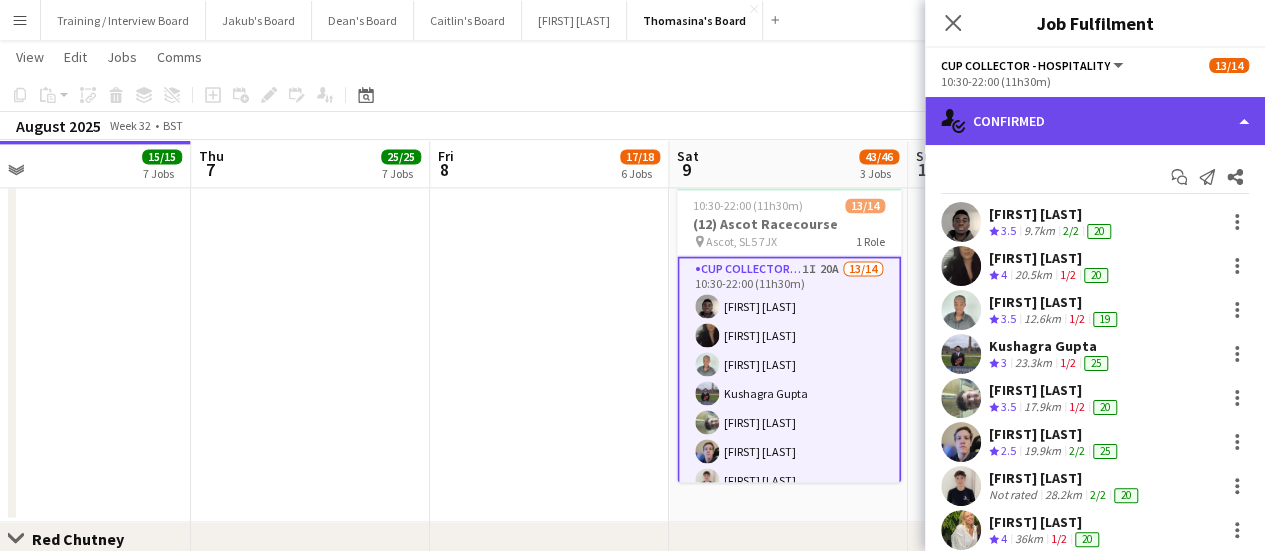 click on "single-neutral-actions-check-2
Confirmed" 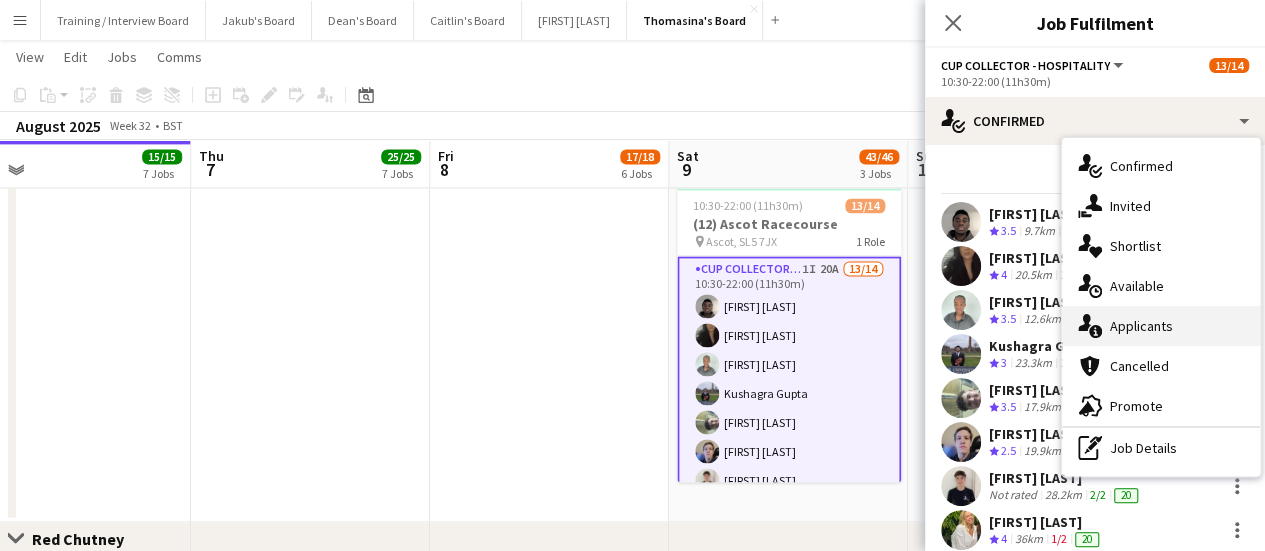 click on "single-neutral-actions-information
Applicants" at bounding box center [1161, 326] 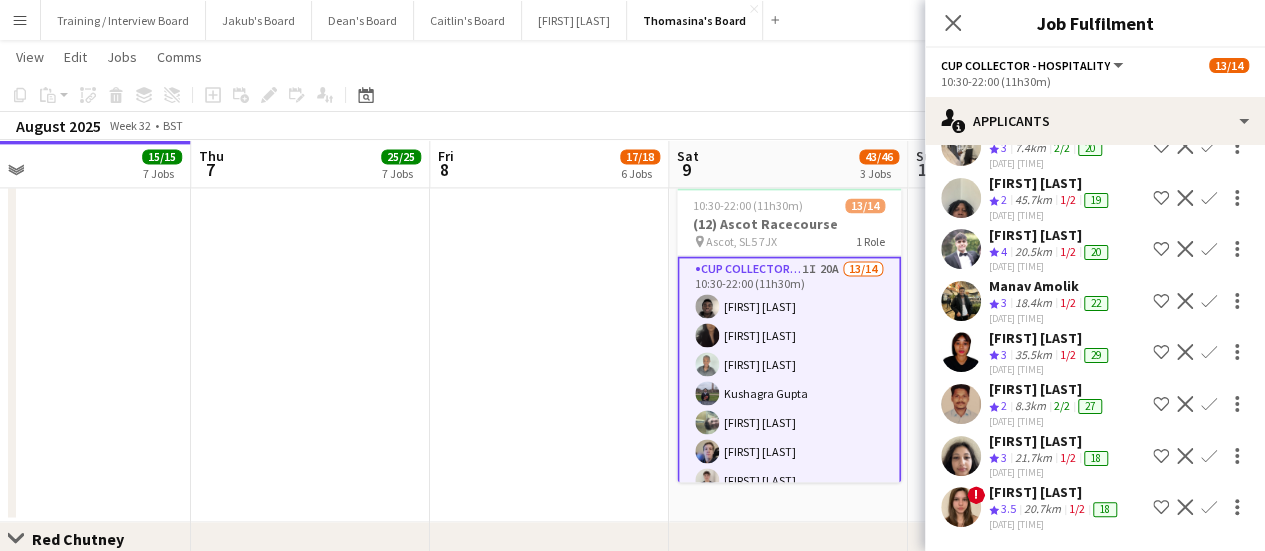 scroll, scrollTop: 262, scrollLeft: 0, axis: vertical 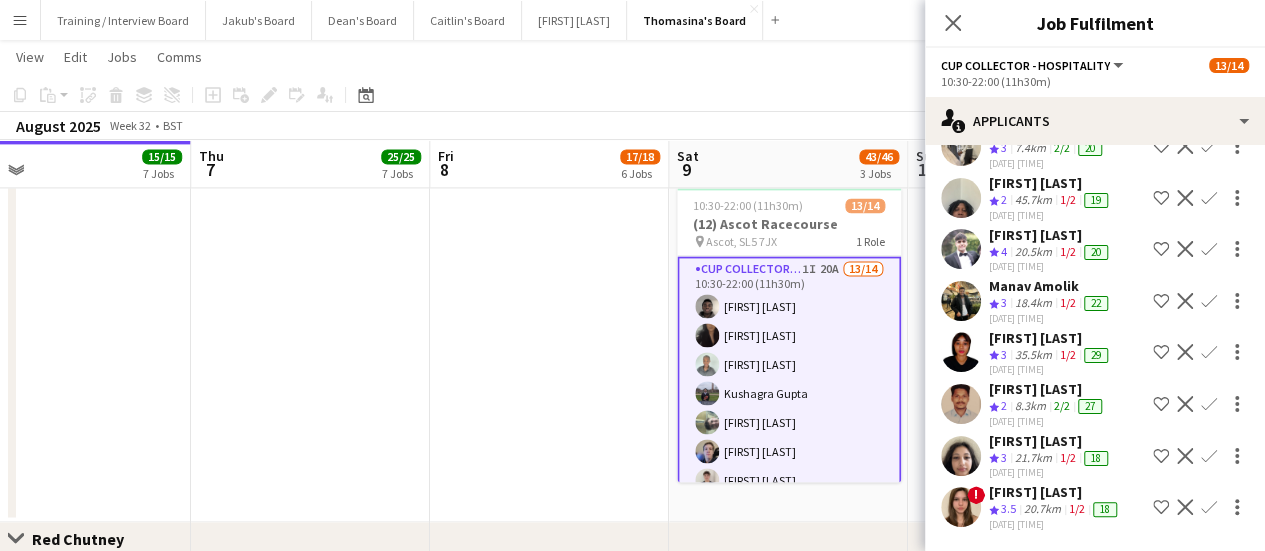 click on "8.3km" at bounding box center [1033, 458] 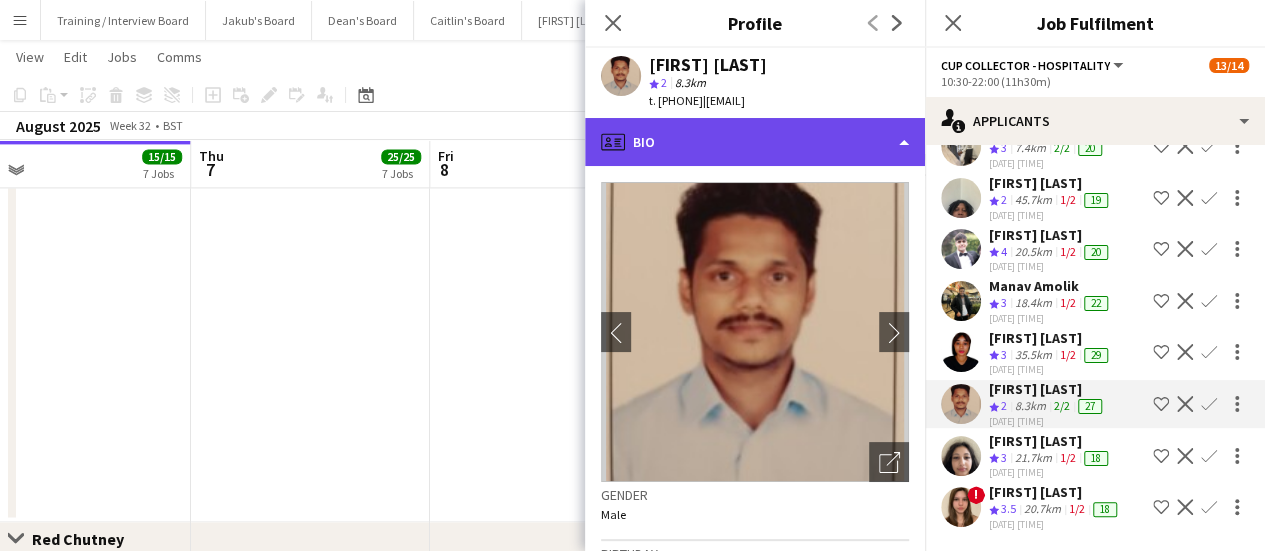 click on "profile
Bio" 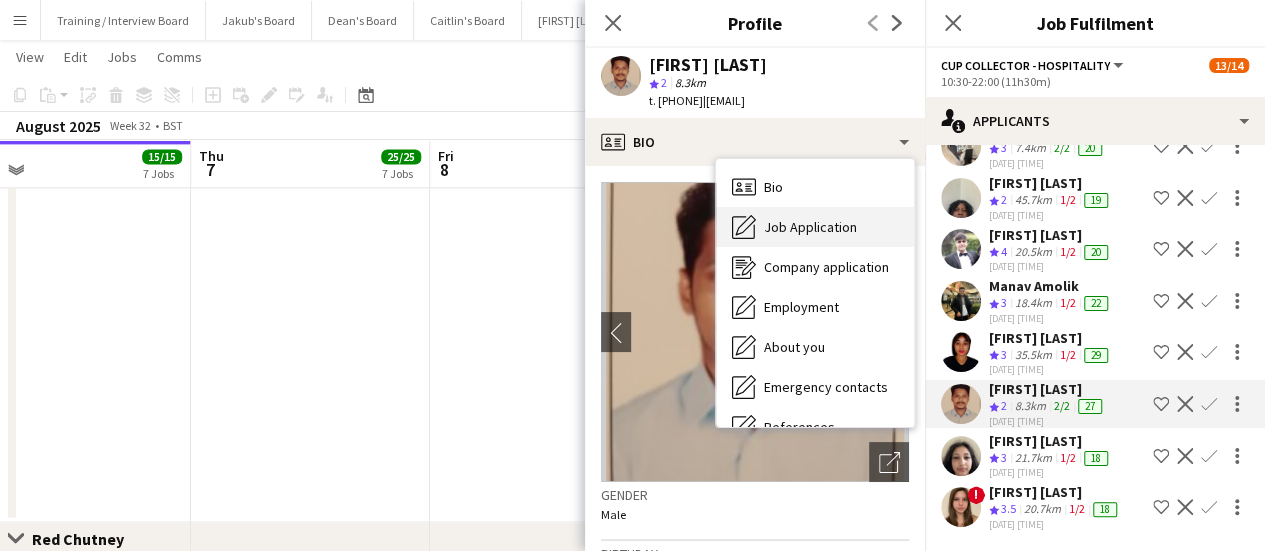 click on "Job Application" at bounding box center (810, 227) 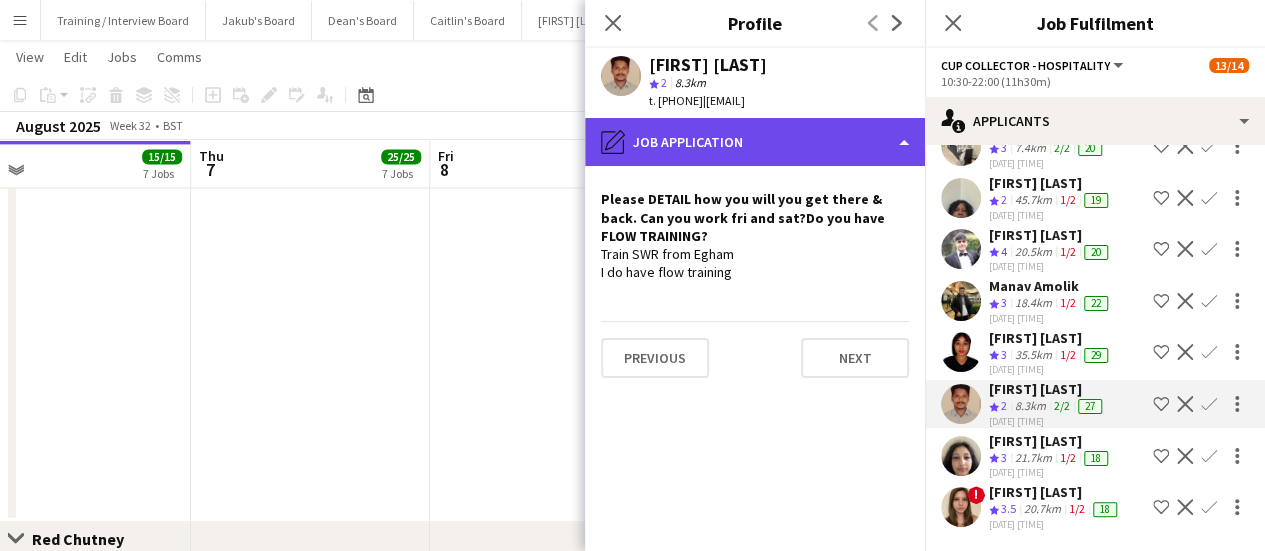 click on "pencil4
Job Application" 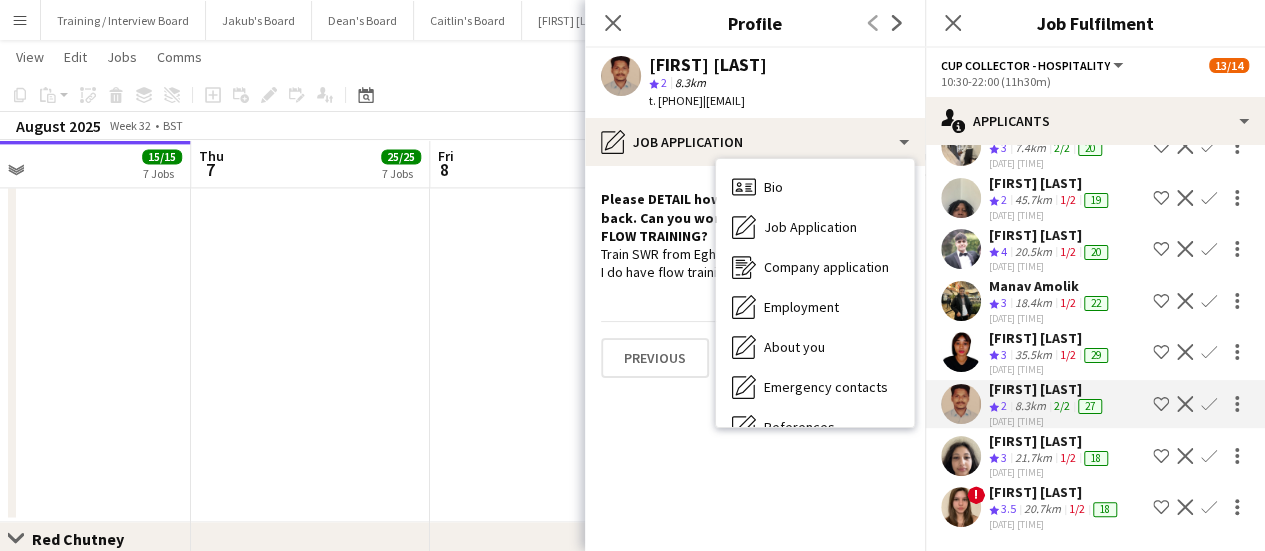 click on "[DATE] [TIME] ([DURATION]) ([DAY])   9/9   (7)EVENT CUP - Sandown Racecourse
pin
Sandown,  [POSTAL_CODE]   1 Role   CUP COLLECTOR   9/9   [TIME]-[TIME] ([DURATION])
[FIRST] [LAST] [FIRST] [LAST] [FIRST] [LAST] [FIRST] [LAST] [FIRST] [LAST] [FIRST] [LAST] [FIRST] [LAST] [FIRST] [LAST]" at bounding box center (310, 198) 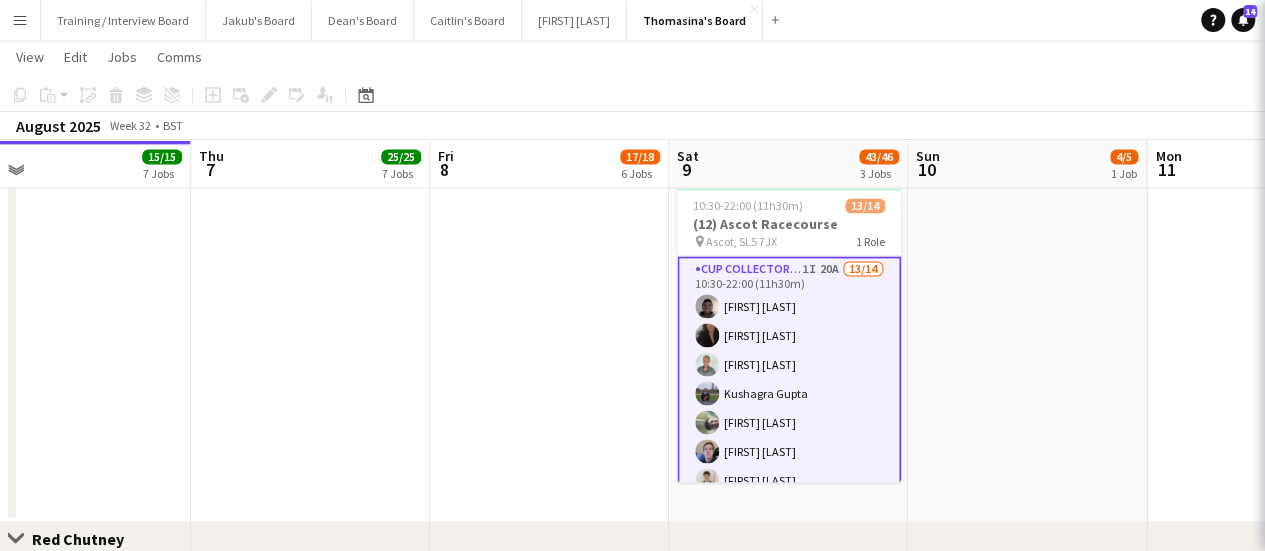 scroll, scrollTop: 0, scrollLeft: 0, axis: both 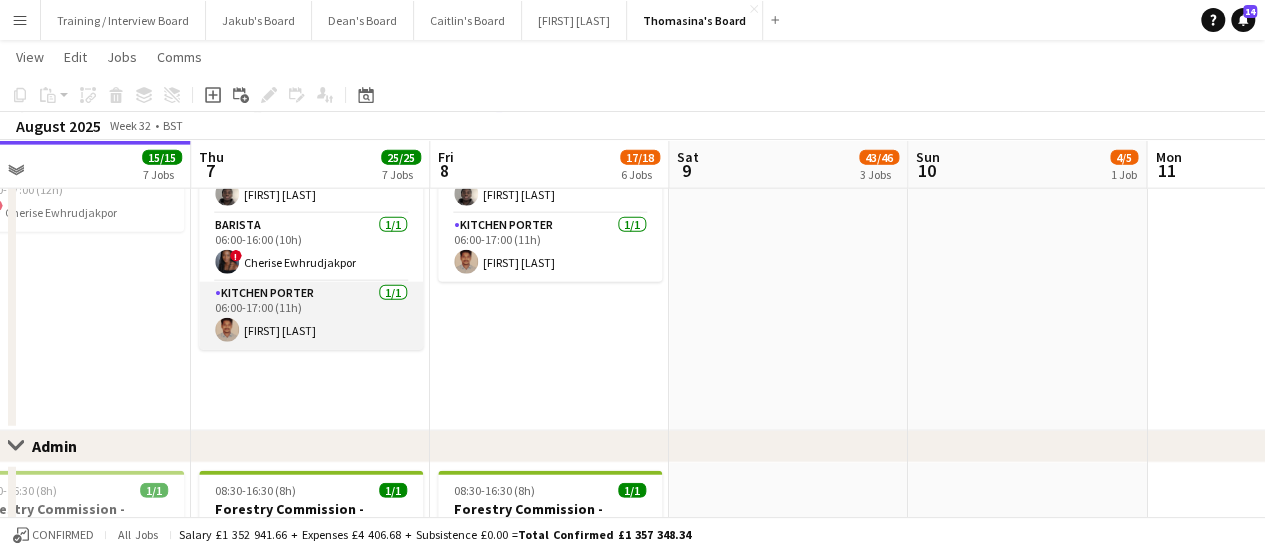 click on "Kitchen Porter   1/1   [TIME]-[TIME] ([DURATION])
[FIRST] [LAST]" at bounding box center [311, 316] 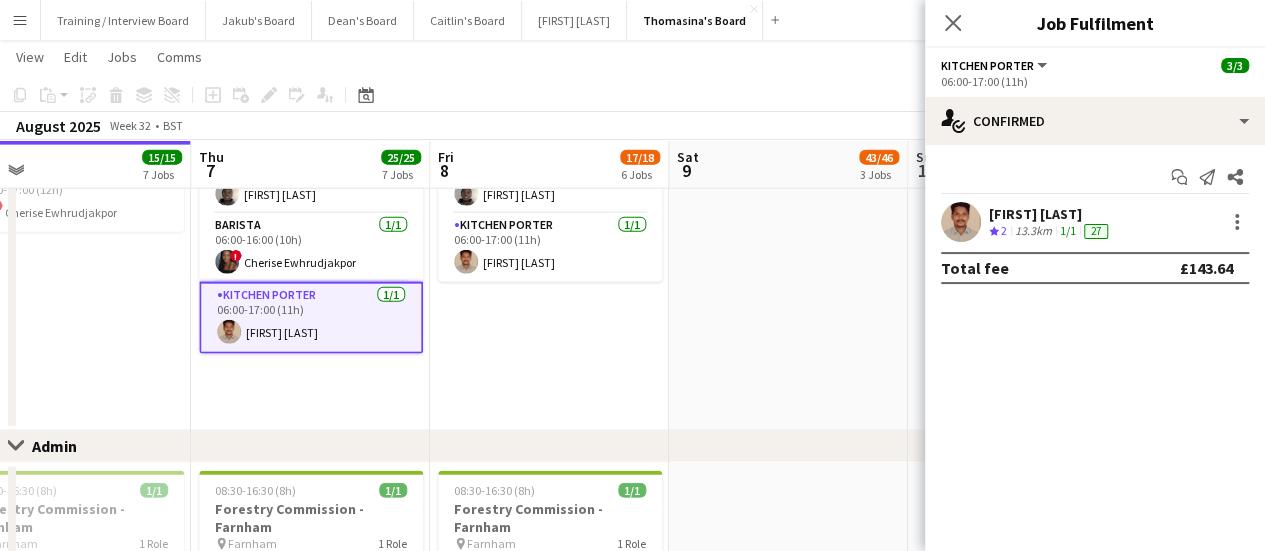 click on "27" at bounding box center (1096, 231) 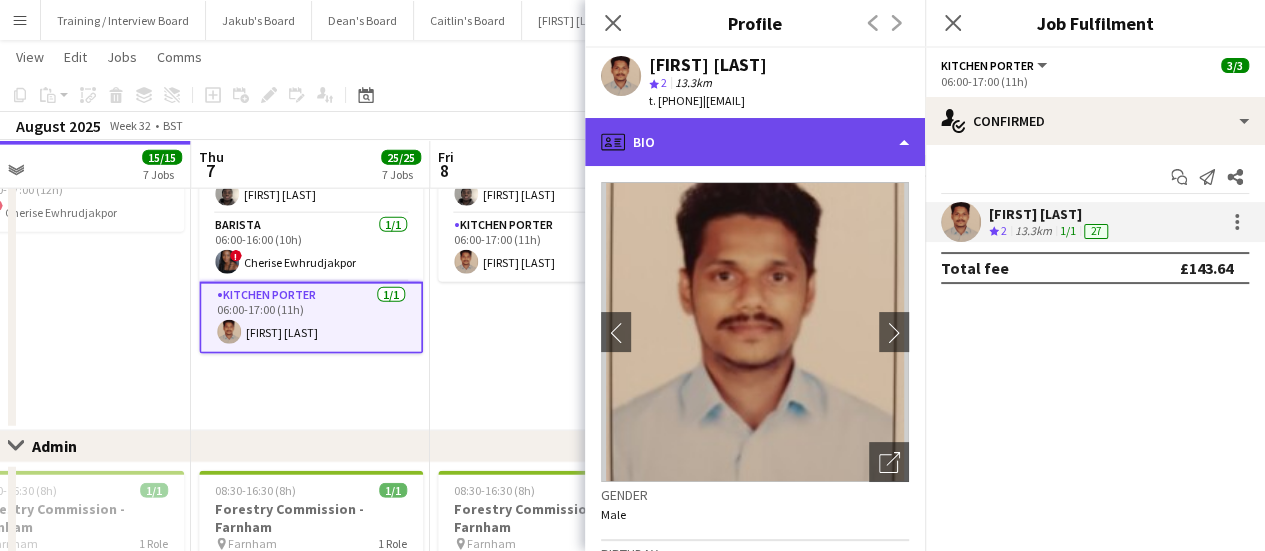 click on "profile
Bio" 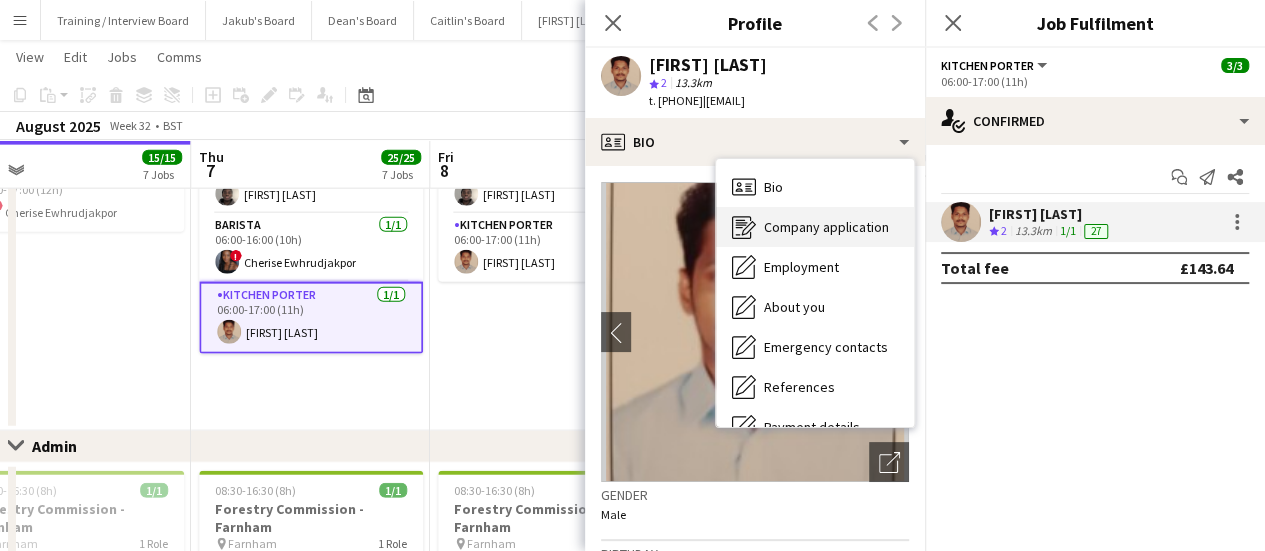 click on "Company application" at bounding box center (826, 227) 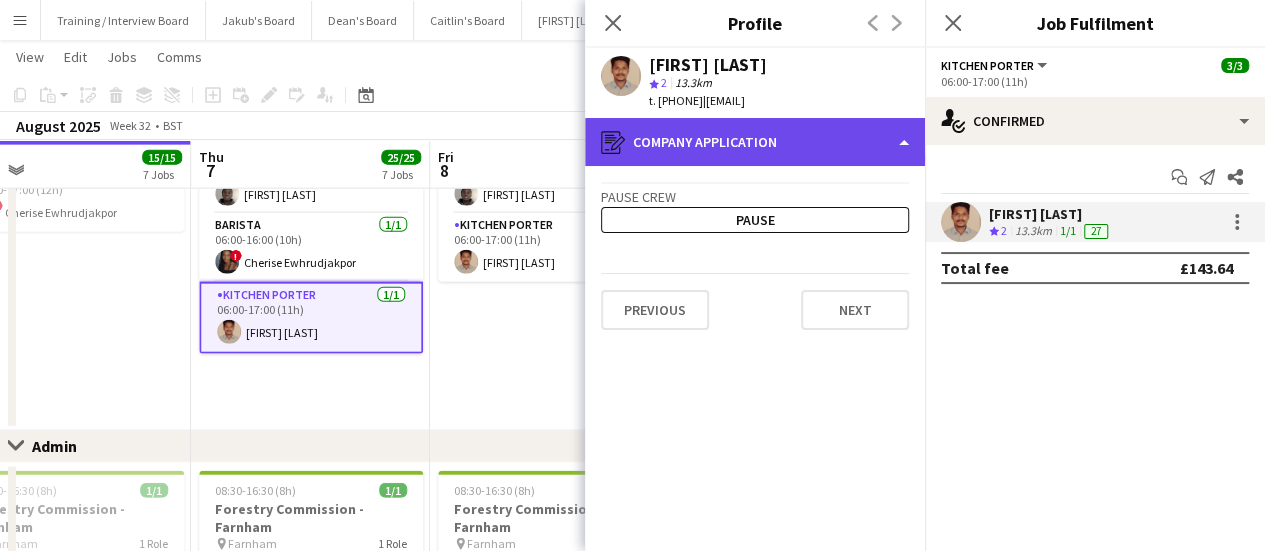 click on "register
Company application" 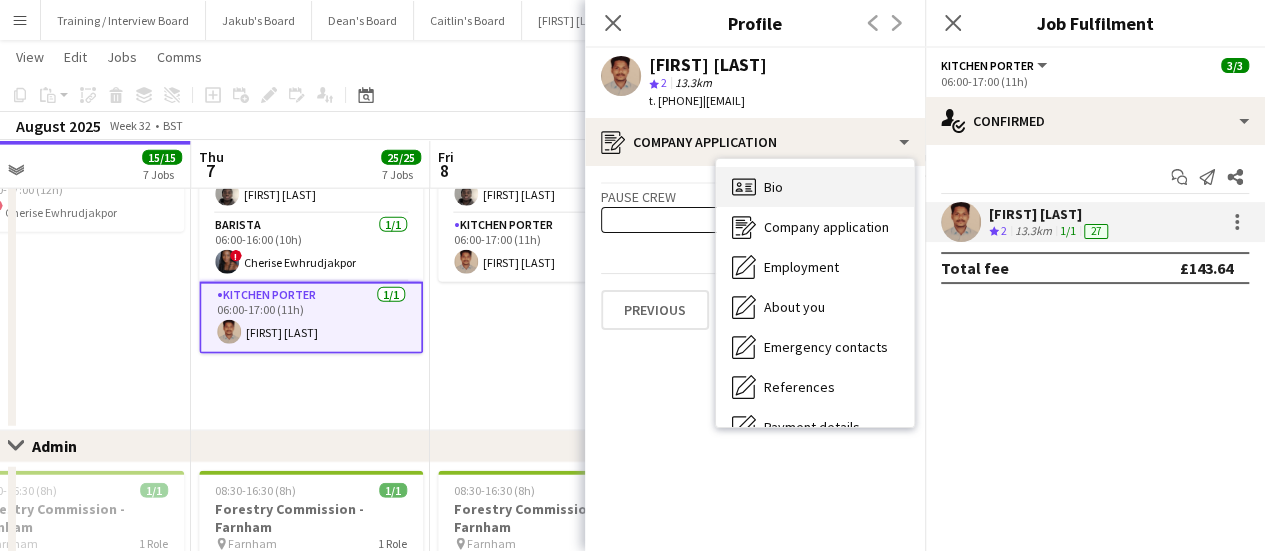 click on "Bio
Bio" at bounding box center (815, 187) 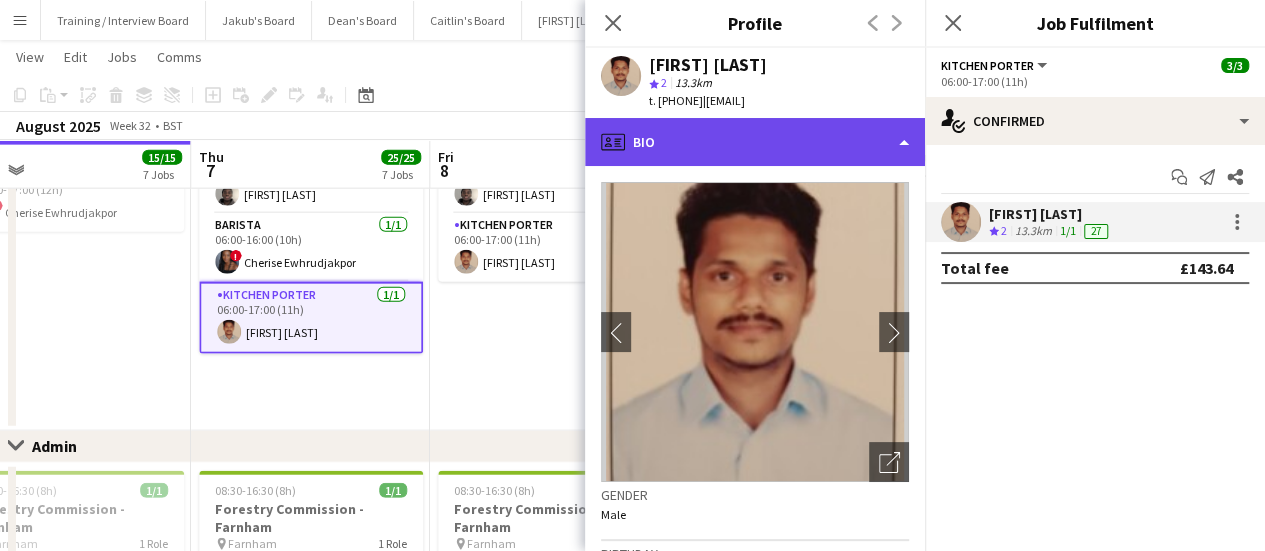 click on "profile
Bio" 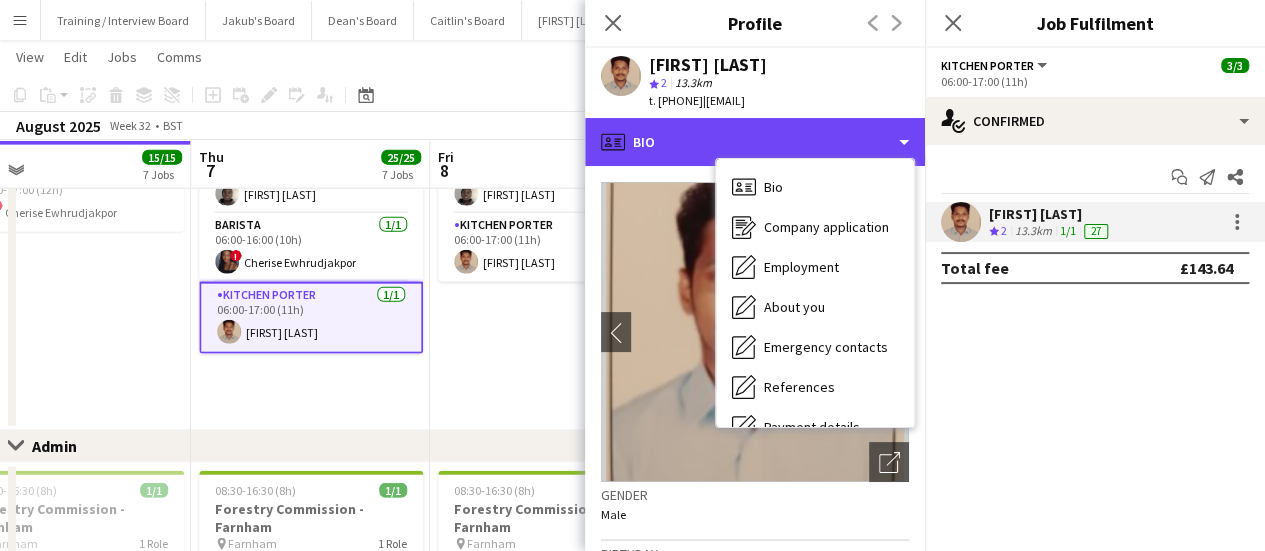 scroll, scrollTop: 268, scrollLeft: 0, axis: vertical 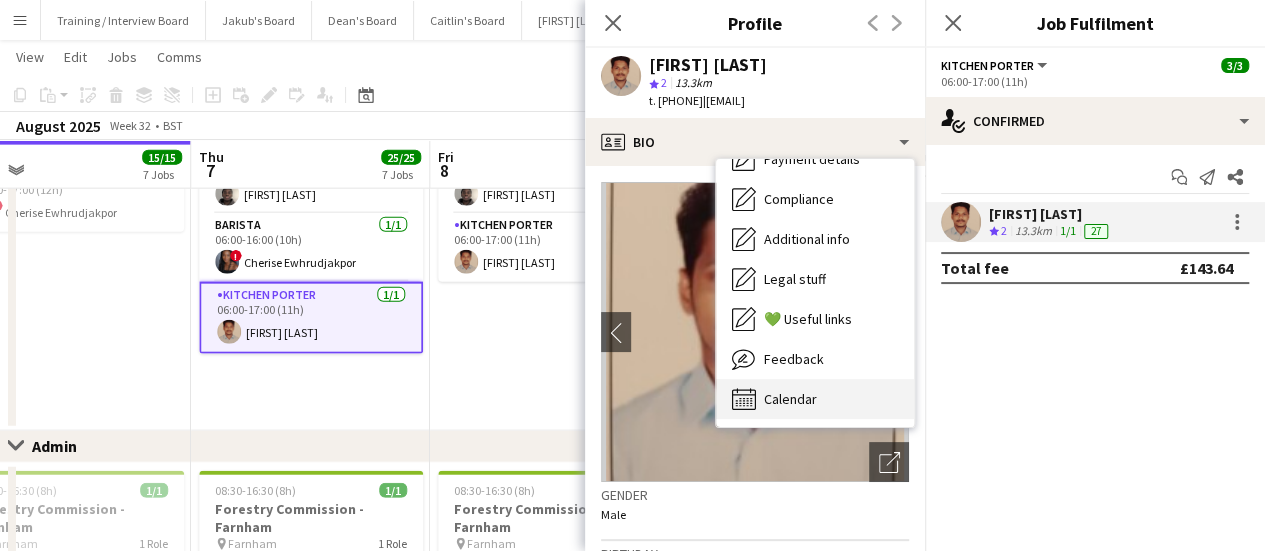 click on "Calendar
Calendar" at bounding box center [815, 399] 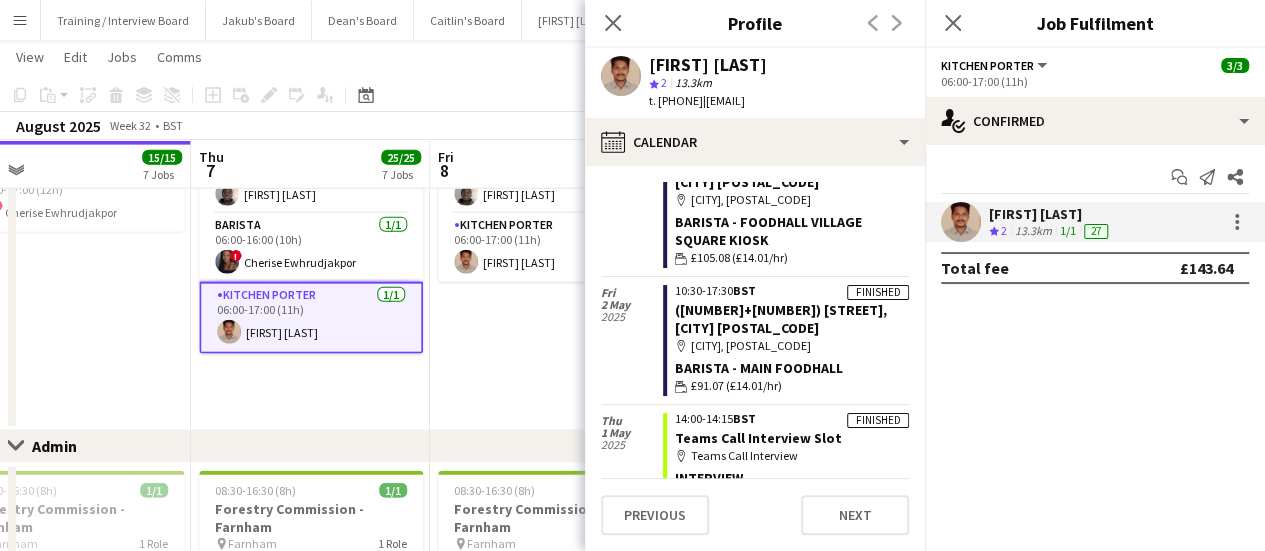 scroll, scrollTop: 6770, scrollLeft: 0, axis: vertical 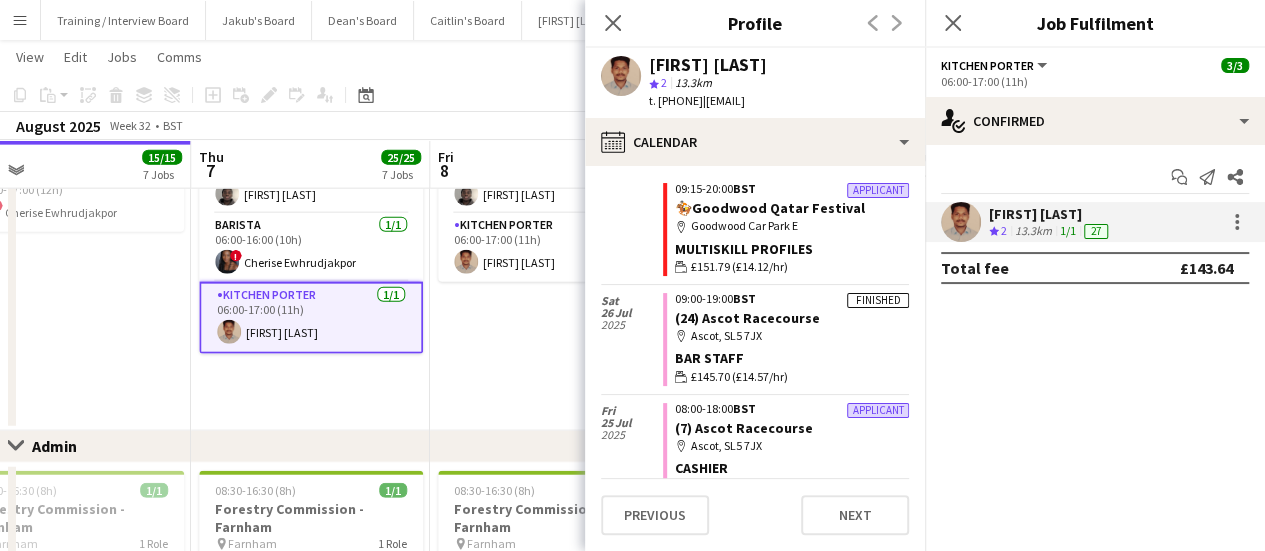 click on "Kitchen Porter   1/1   [TIME]-[TIME] ([DURATION])
[FIRST] [LAST]     [TIME]-[TIME] ([DURATION])    2/2   Red Chutney@Long Cross
pin
Long Cross Studios   1 Role   Waiting - Crew Catering   2/2   [TIME]-[TIME] ([DURATION])
[FIRST] [LAST] [FIRST] [LAST]     [TIME]-[TIME] ([DURATION])    2/2   Red Chutney@Pinewood
pin
Pinewood Studios   2 Roles   Waiting - Crew Catering   1/1   [TIME]-[TIME] ([DURATION])
[FIRST] [LAST]  Kitchen Porter   1/1   [TIME]-[TIME] ([DURATION])
[FIRST] [LAST]" at bounding box center [549, 55] 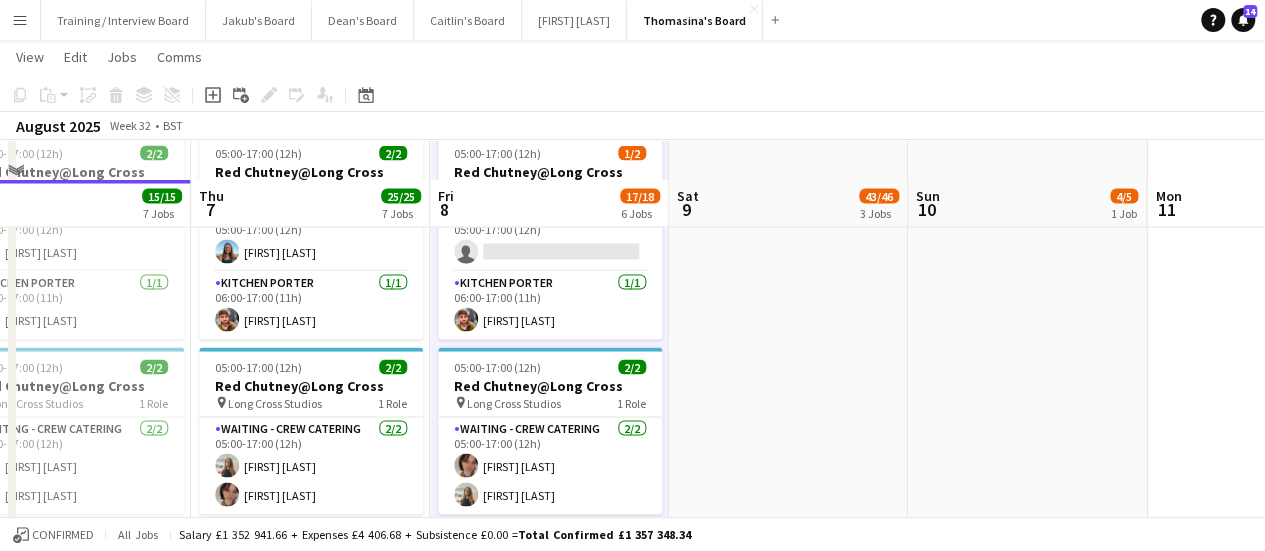 scroll, scrollTop: 2458, scrollLeft: 0, axis: vertical 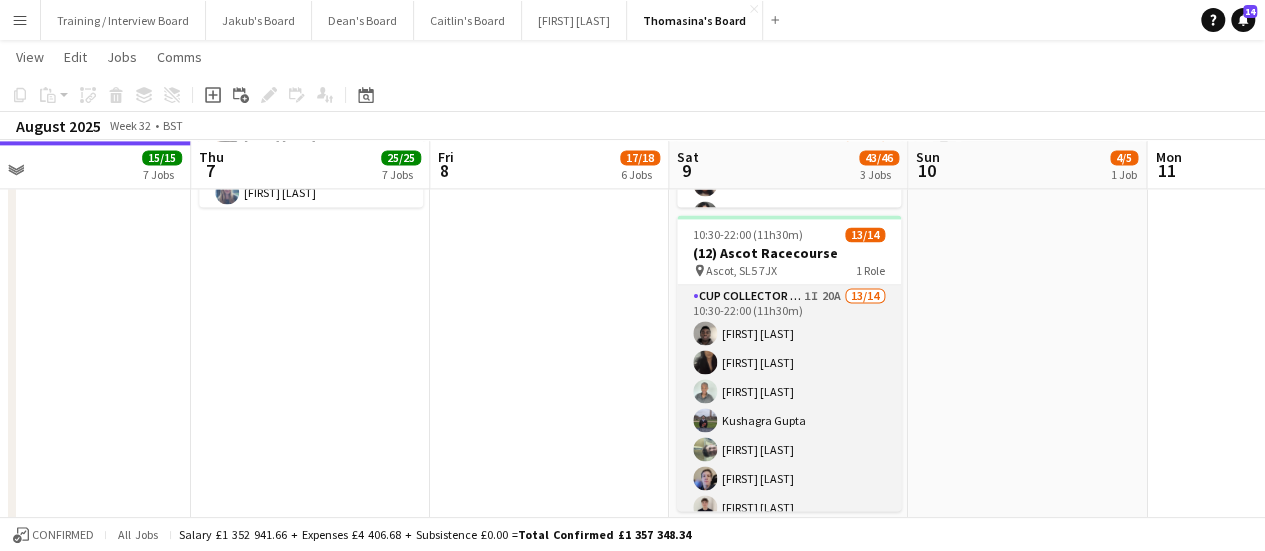 click on "Cup Collector - Hospitality    1I   20A   13/14   [TIME]-[TIME] ([DURATION])
[FIRST] [LAST] [FIRST] [LAST] [FIRST] [LAST] [FIRST] [LAST] [FIRST] [LAST] [FIRST] [LAST] [FIRST] [LAST] [FIRST] [LAST] [FIRST] [LAST] [FIRST] [LAST] [FIRST] [LAST] [FIRST] [LAST]
single-neutral-actions" at bounding box center (789, 507) 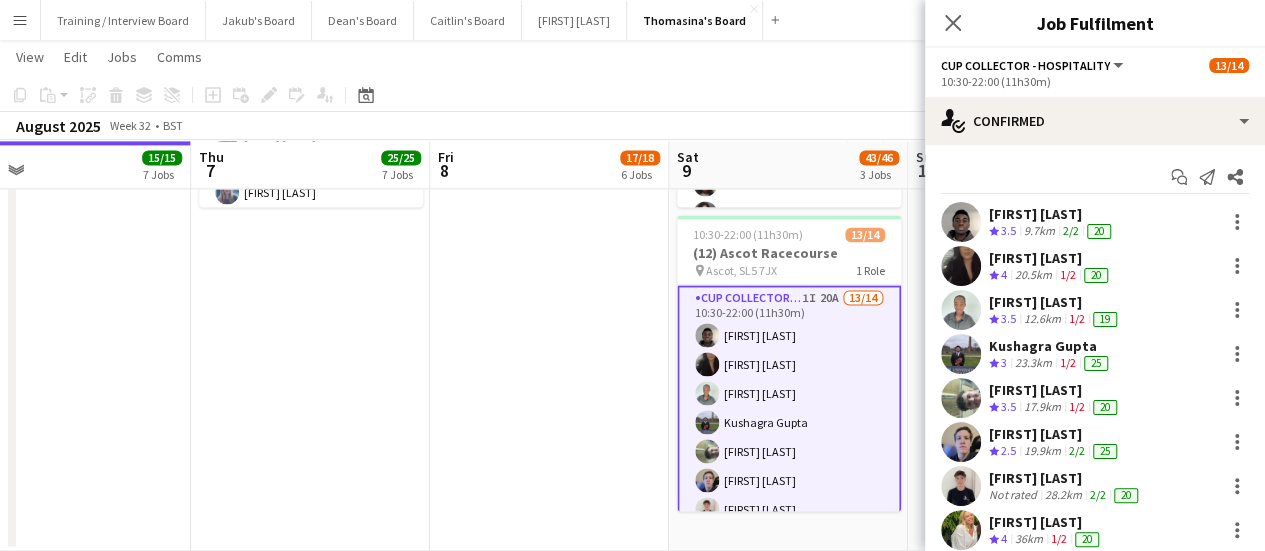 click on "[FIRST] [LAST]" at bounding box center (1055, 302) 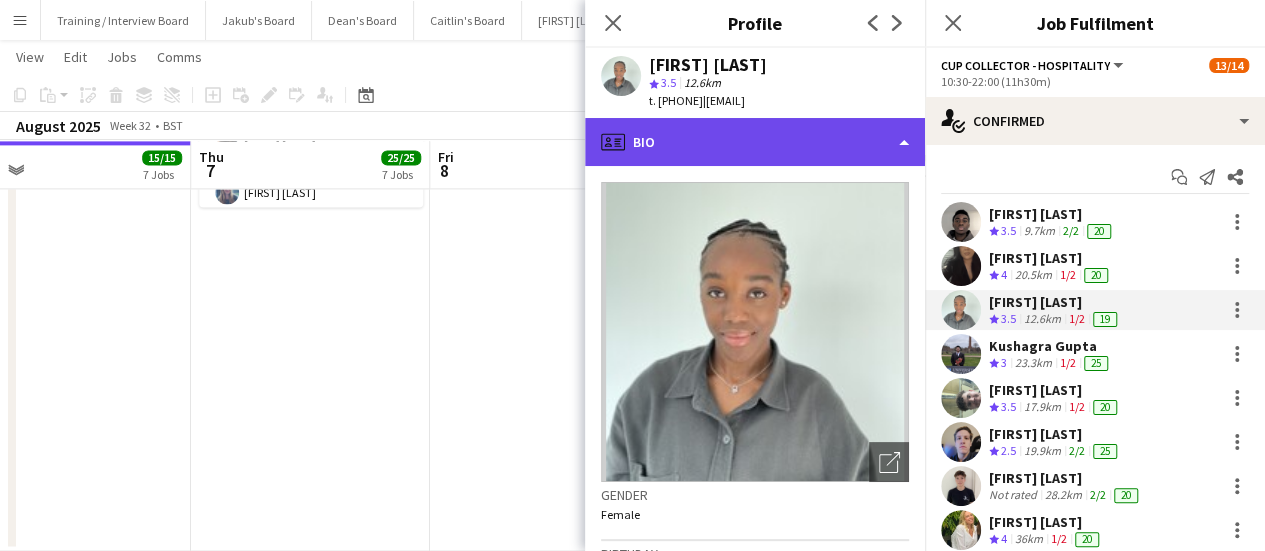click on "profile
Bio" 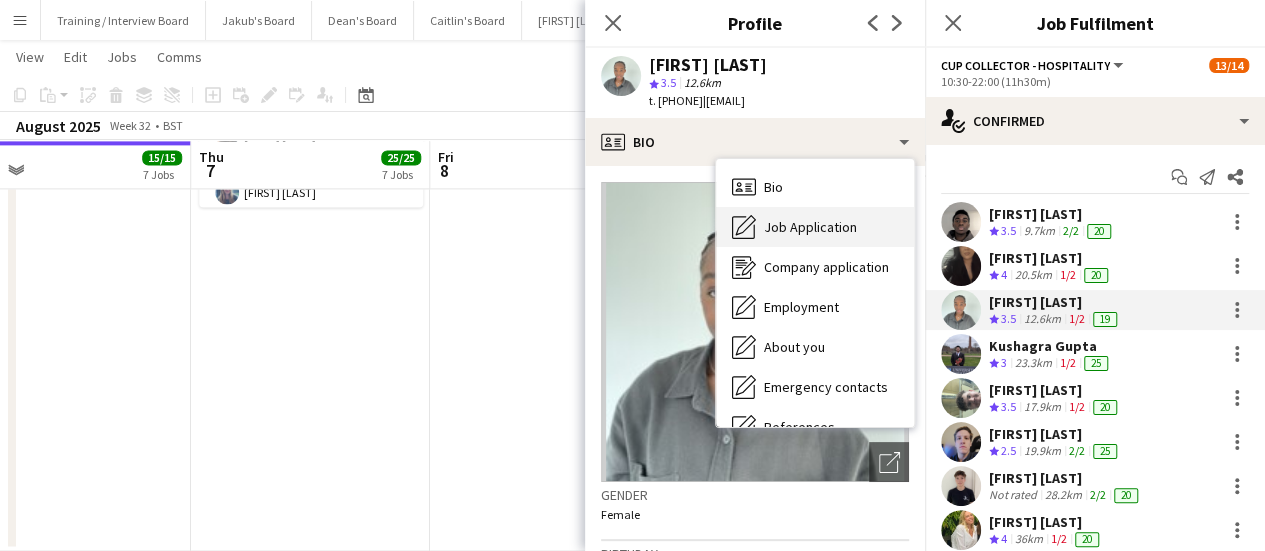 click on "Job Application
Job Application" at bounding box center [815, 227] 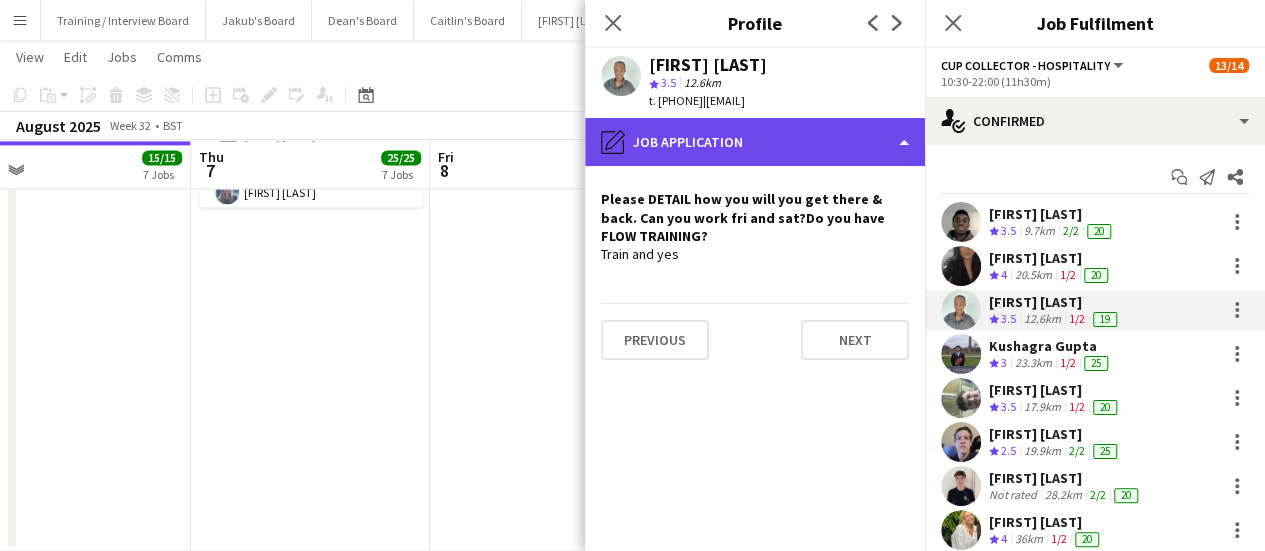 click on "pencil4
Job Application" 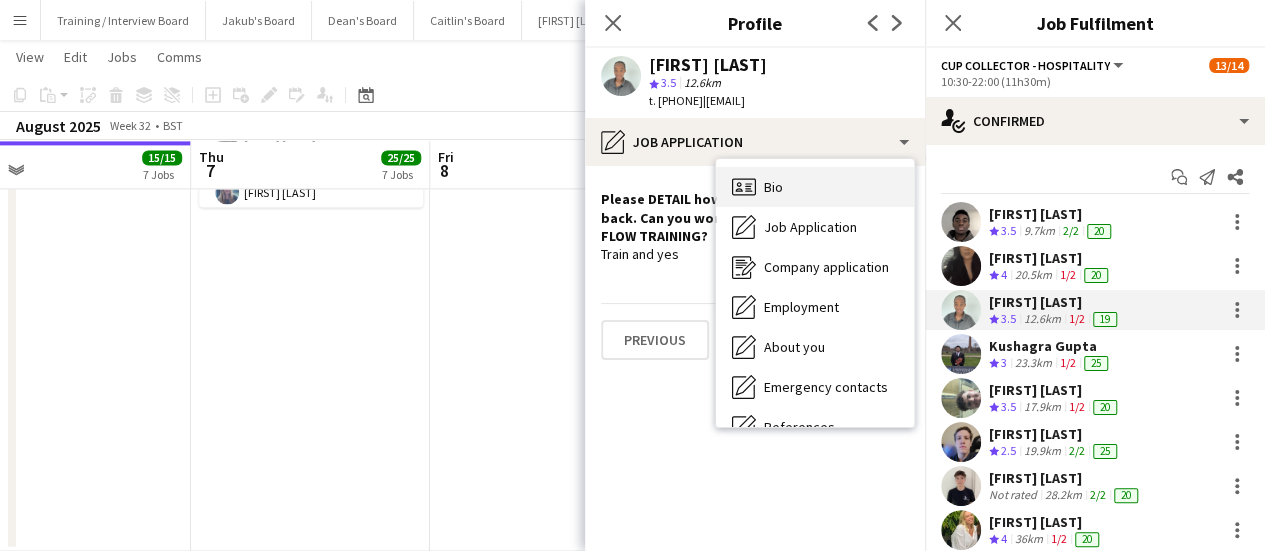 click on "Bio
Bio" at bounding box center (815, 187) 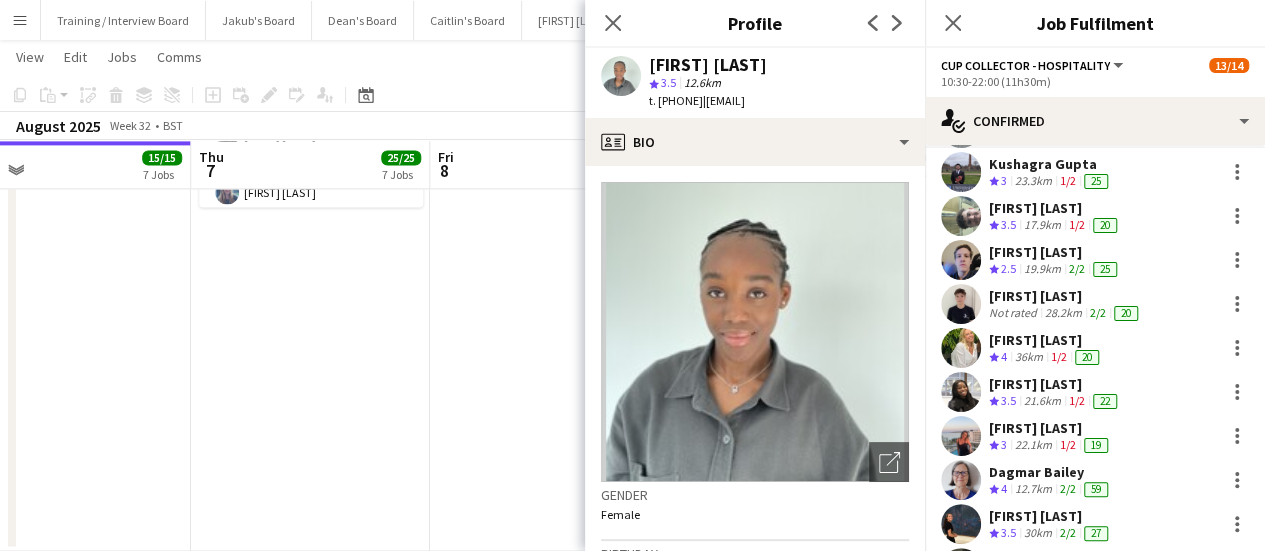 scroll, scrollTop: 185, scrollLeft: 0, axis: vertical 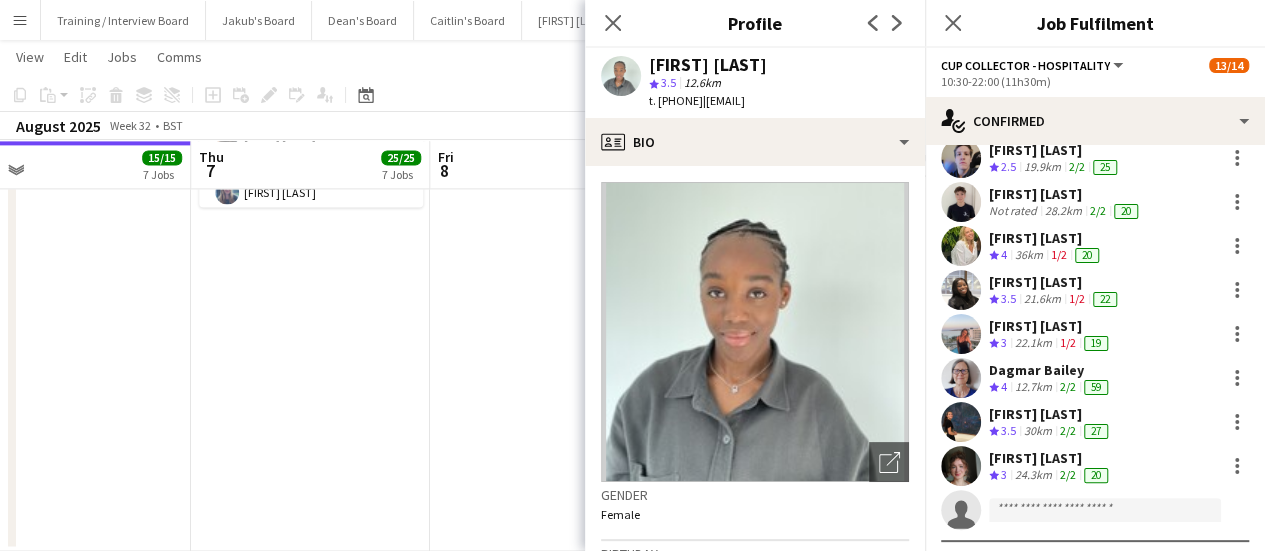 click at bounding box center (549, 227) 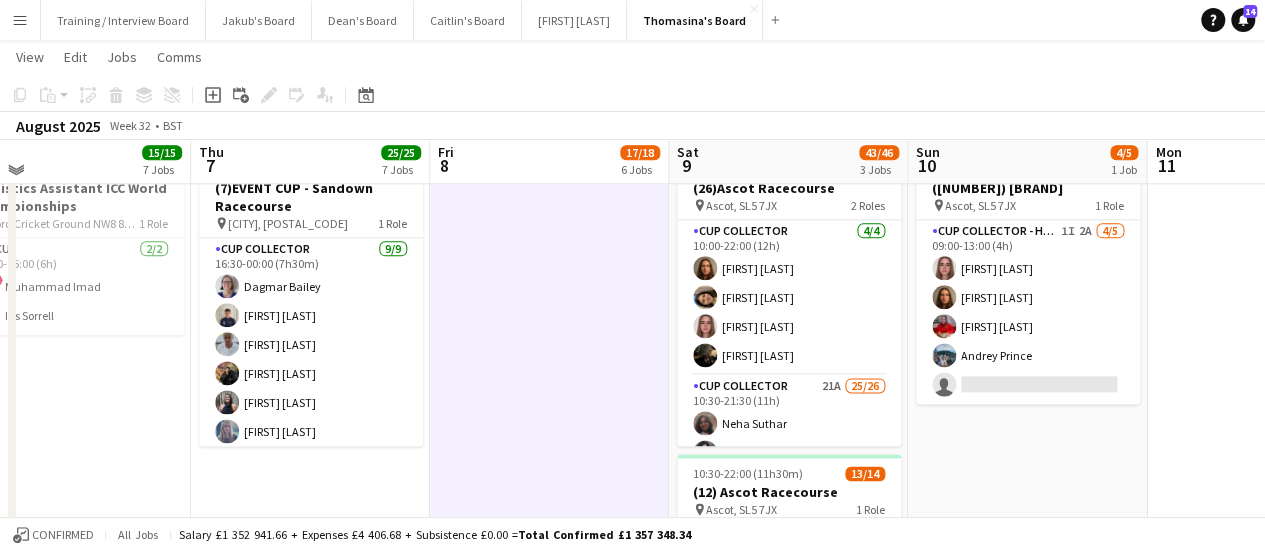 scroll, scrollTop: 1161, scrollLeft: 0, axis: vertical 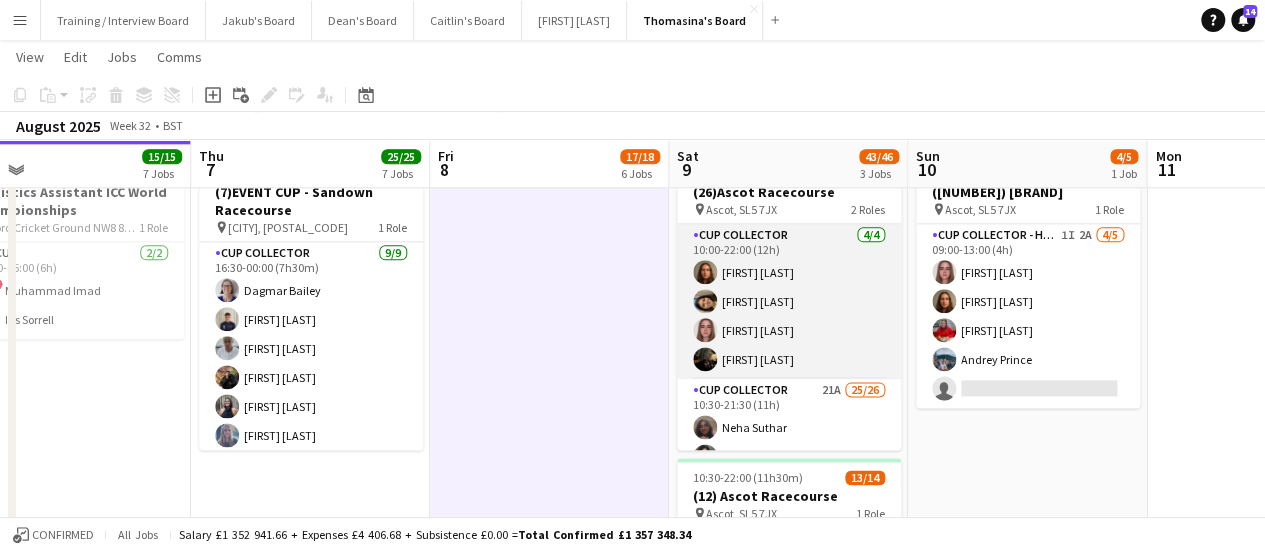 click on "CUP COLLECTOR   4/4   [TIME]-[TIME] ([DURATION])
[FIRST] [LAST] [FIRST] [LAST] [FIRST] [LAST] [FIRST] [LAST]" at bounding box center (789, 301) 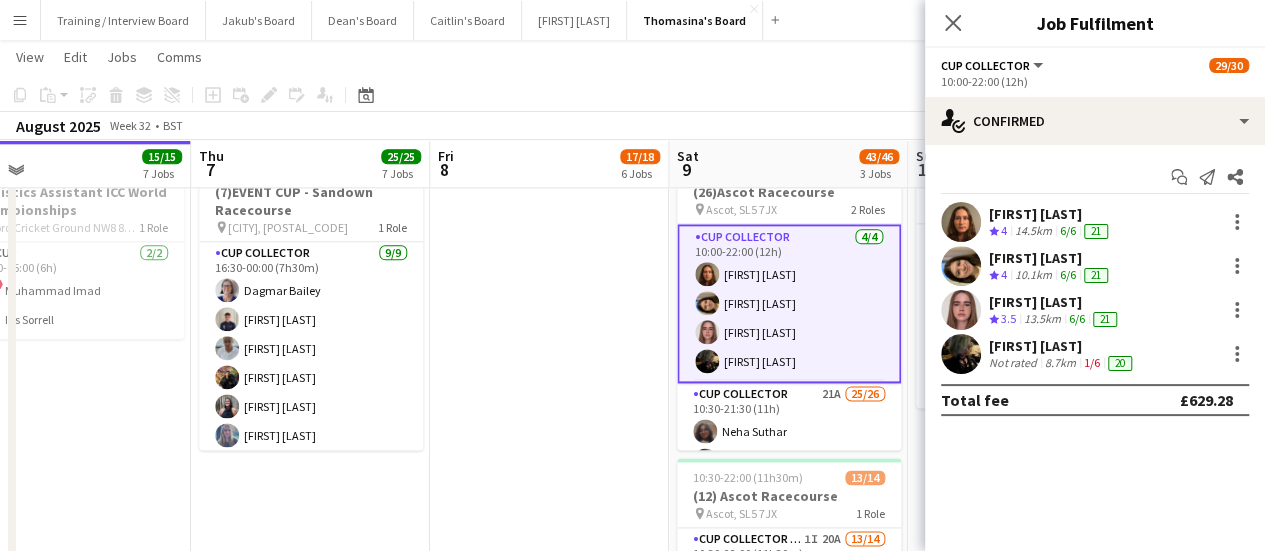 drag, startPoint x: 1022, startPoint y: 368, endPoint x: 1077, endPoint y: 346, distance: 59.236813 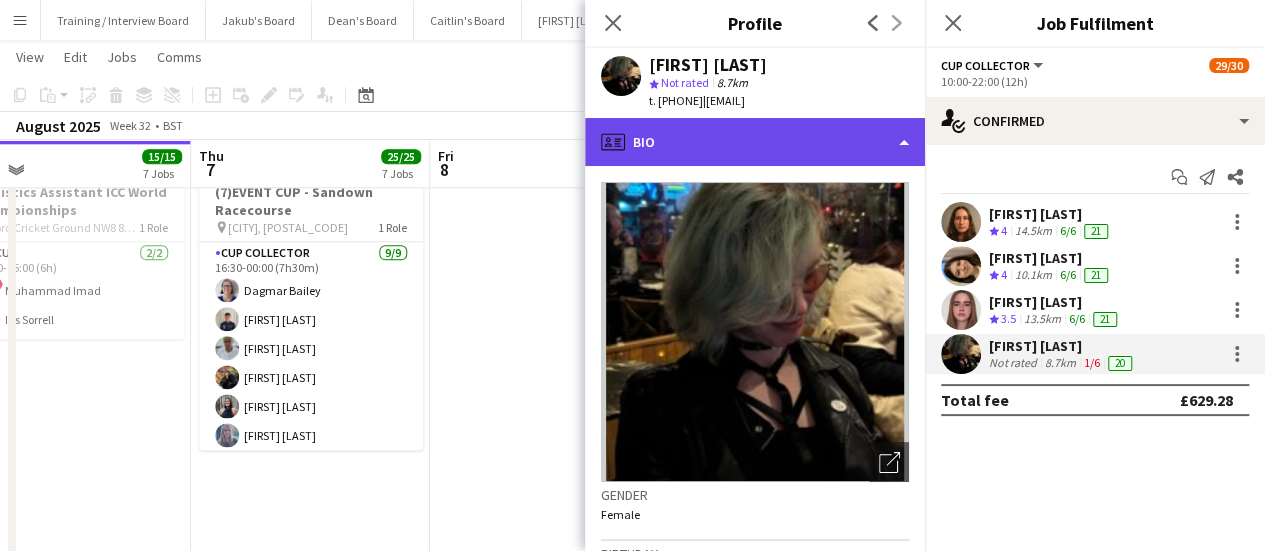click on "profile
Bio" 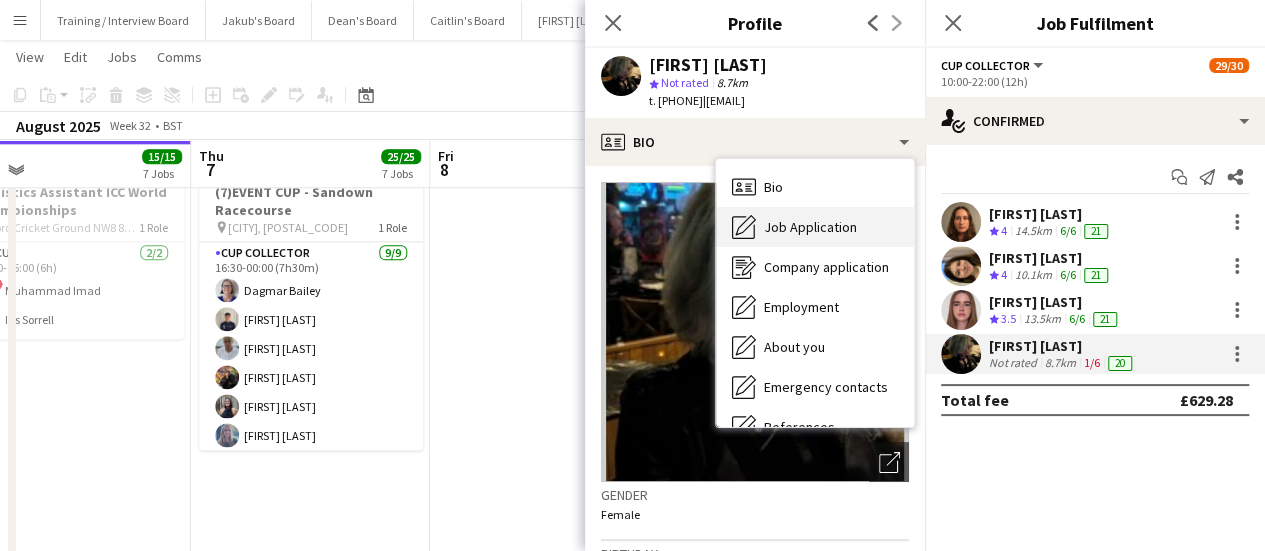 click on "Job Application" at bounding box center [810, 227] 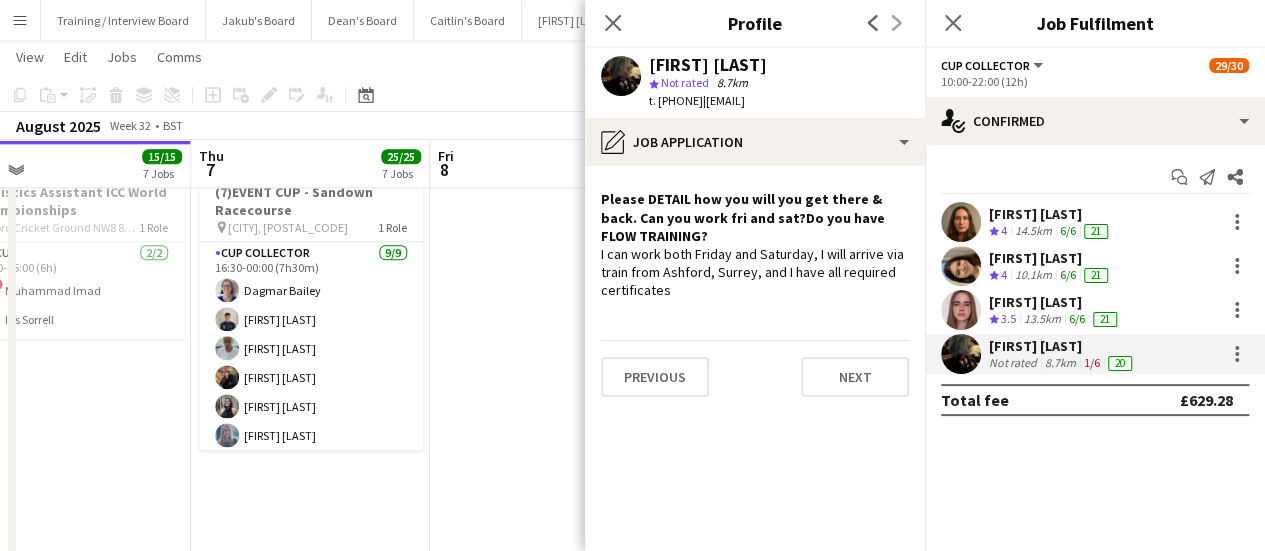 click at bounding box center [549, 470] 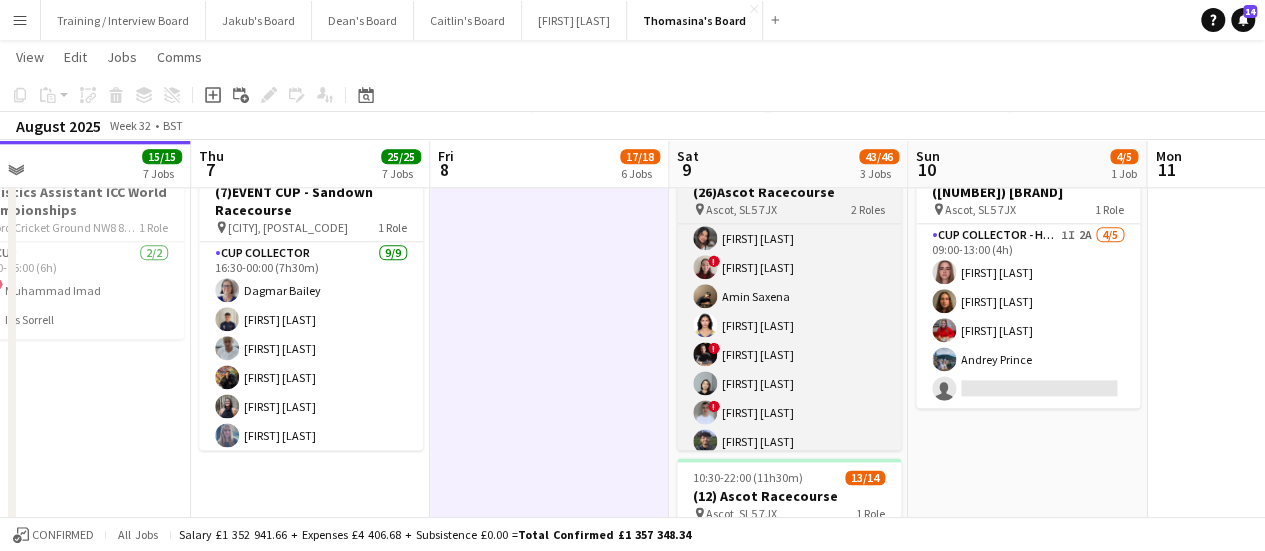 scroll, scrollTop: 221, scrollLeft: 0, axis: vertical 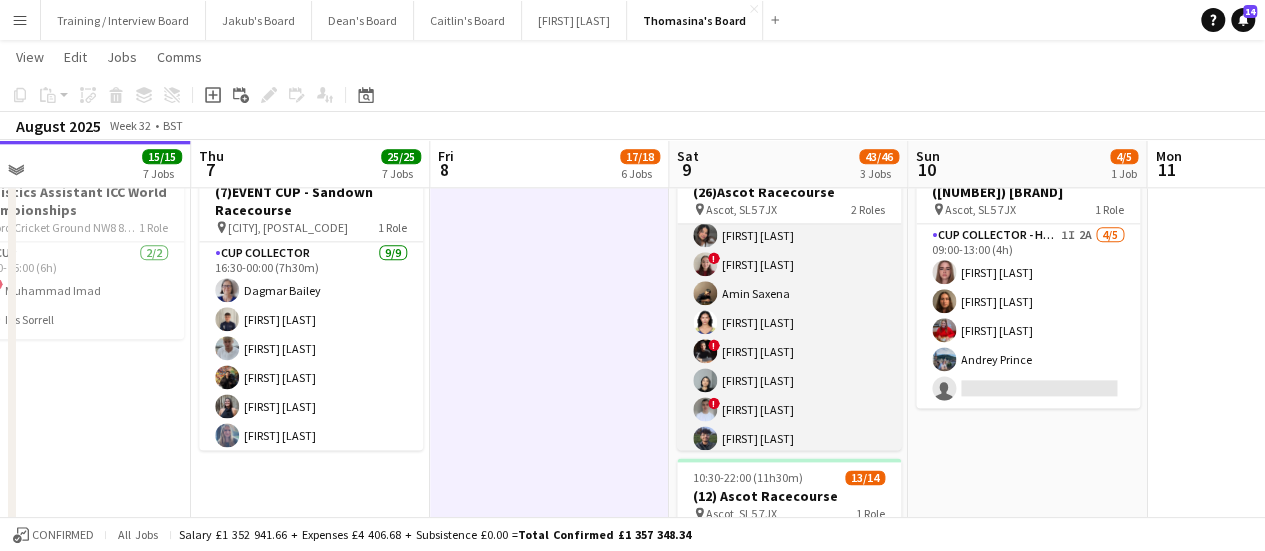 click on "CUP COLLECTOR   21A   25/26   [TIME]-[TIME] ([DURATION])
[FIRST] [LAST] [FIRST] [LAST] [FIRST] [LAST] [FIRST] [LAST] [FIRST] [LAST] [FIRST] [LAST] [FIRST] [LAST] [FIRST] [LAST] [FIRST] [LAST] [FIRST] [LAST] [FIRST] [LAST] [FIRST] [LAST] [FIRST] [LAST] [FIRST] [LAST] [FIRST] [LAST] [FIRST] [LAST] [FIRST] [LAST] [FIRST] [LAST] [FIRST] [LAST] [FIRST] [LAST] [FIRST] [LAST] [FIRST] [LAST] [FIRST] [LAST] [FIRST] [LAST]
single-neutral-actions" at bounding box center (789, 554) 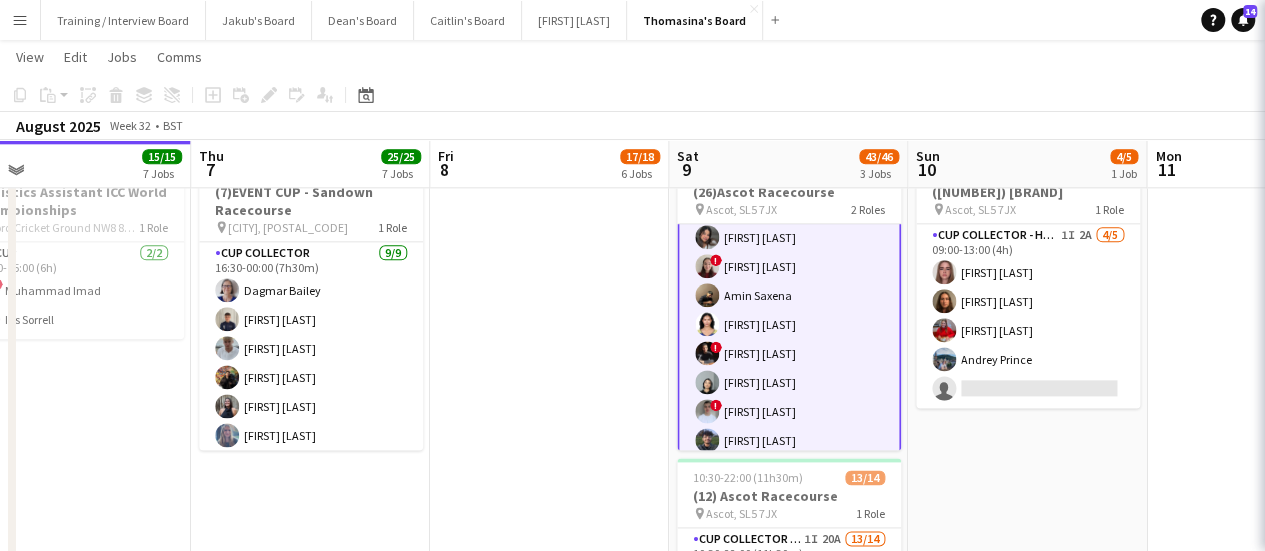 scroll, scrollTop: 223, scrollLeft: 0, axis: vertical 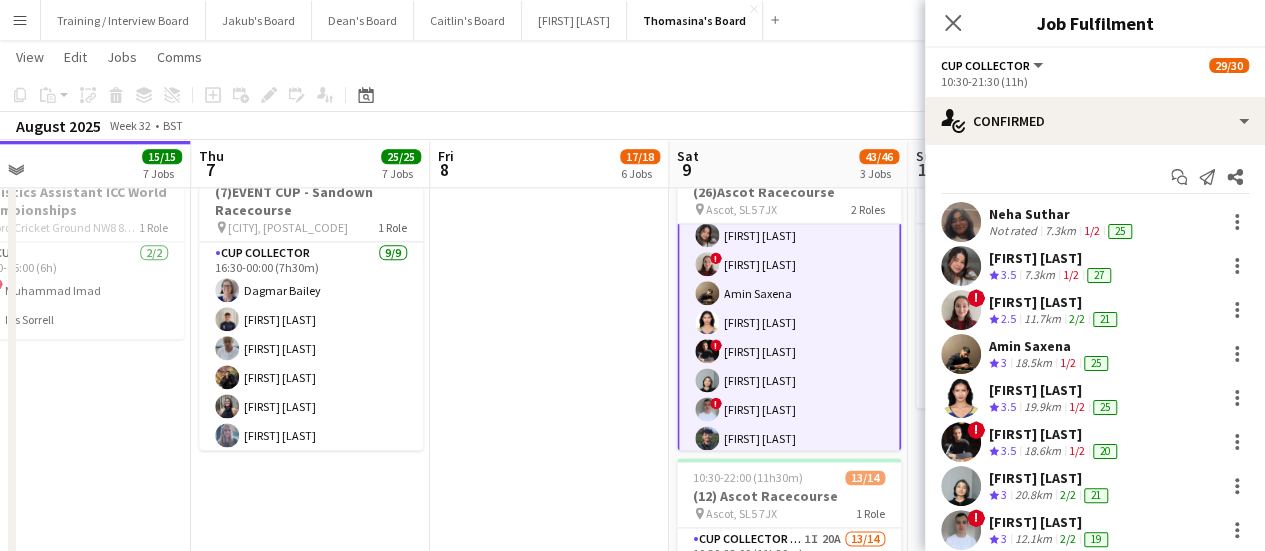 click on "19.9km" at bounding box center (1042, 407) 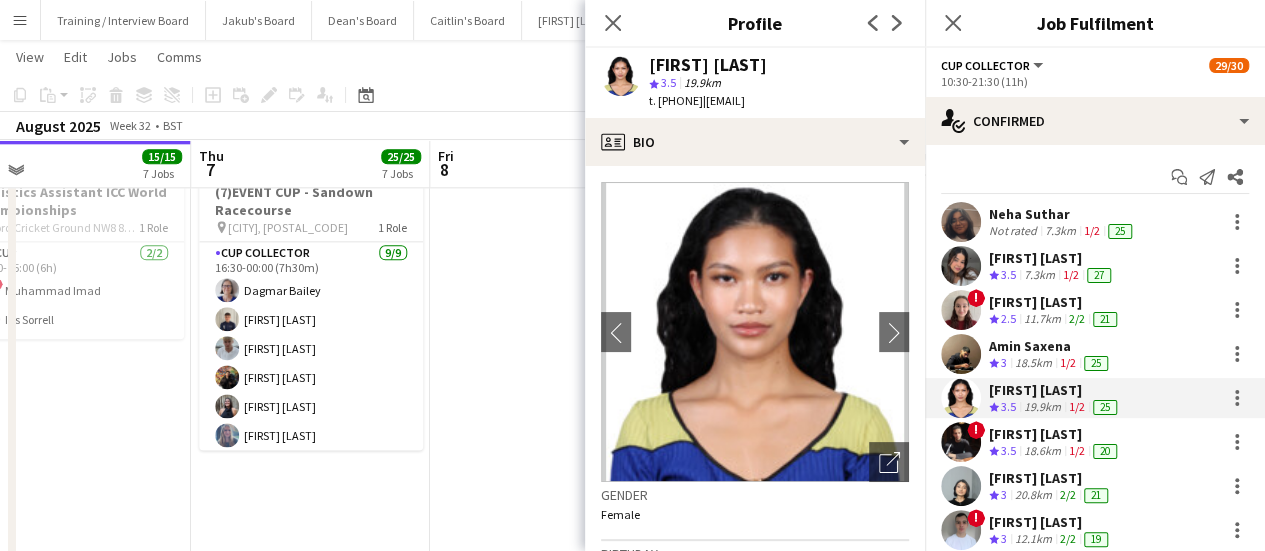 drag, startPoint x: 854, startPoint y: 67, endPoint x: 652, endPoint y: 57, distance: 202.24738 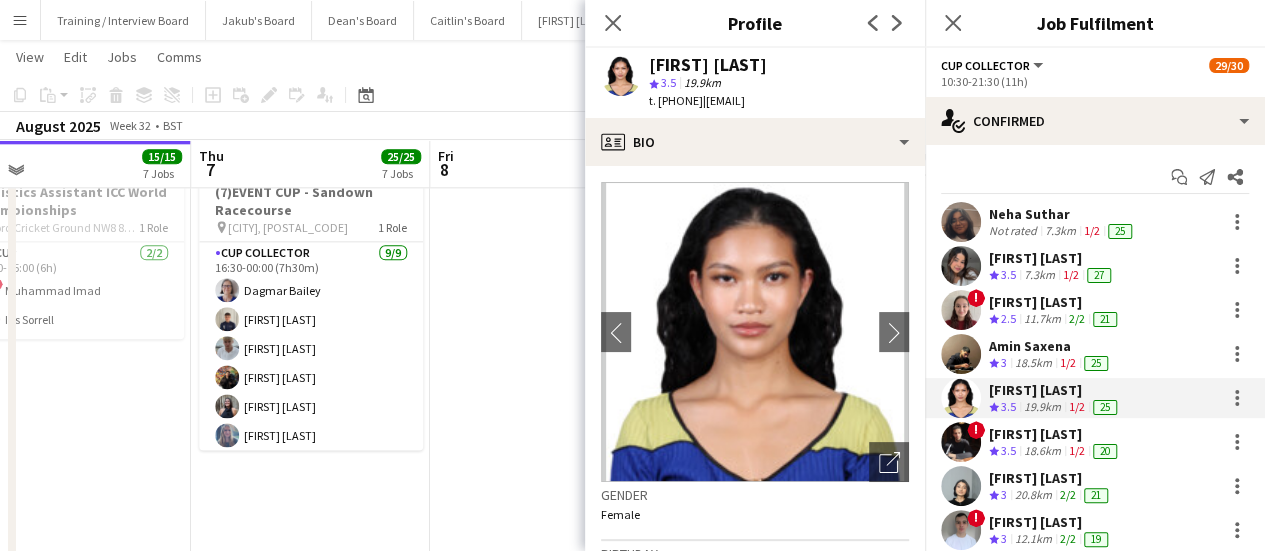 scroll, scrollTop: 0, scrollLeft: 765, axis: horizontal 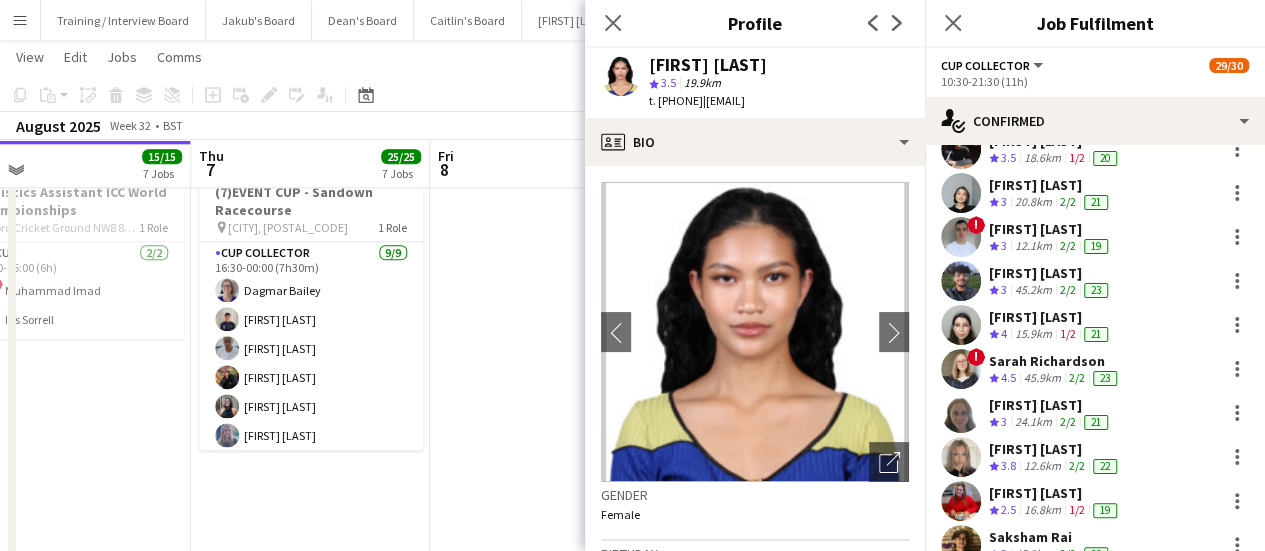 click on "15.9km" at bounding box center (1033, 334) 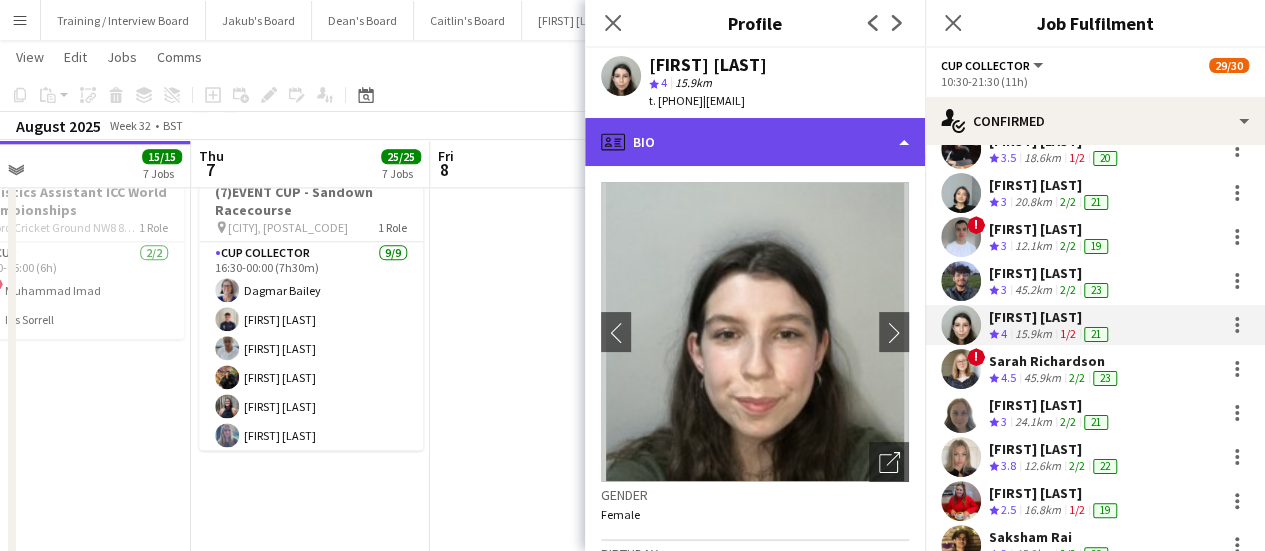 click on "profile
Bio" 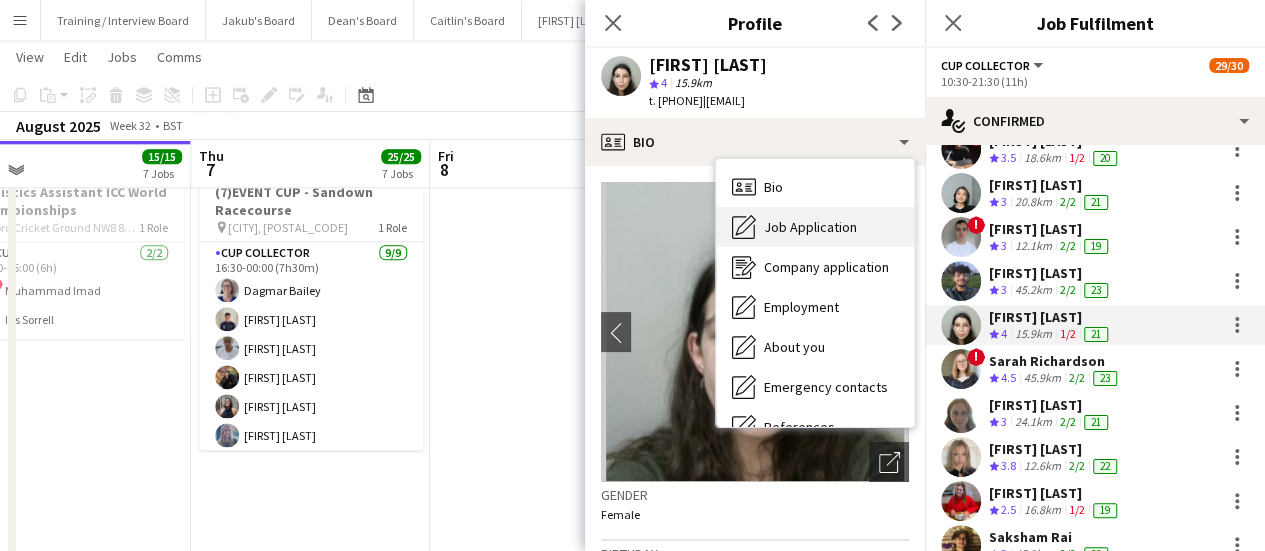 click on "Job Application" at bounding box center (810, 227) 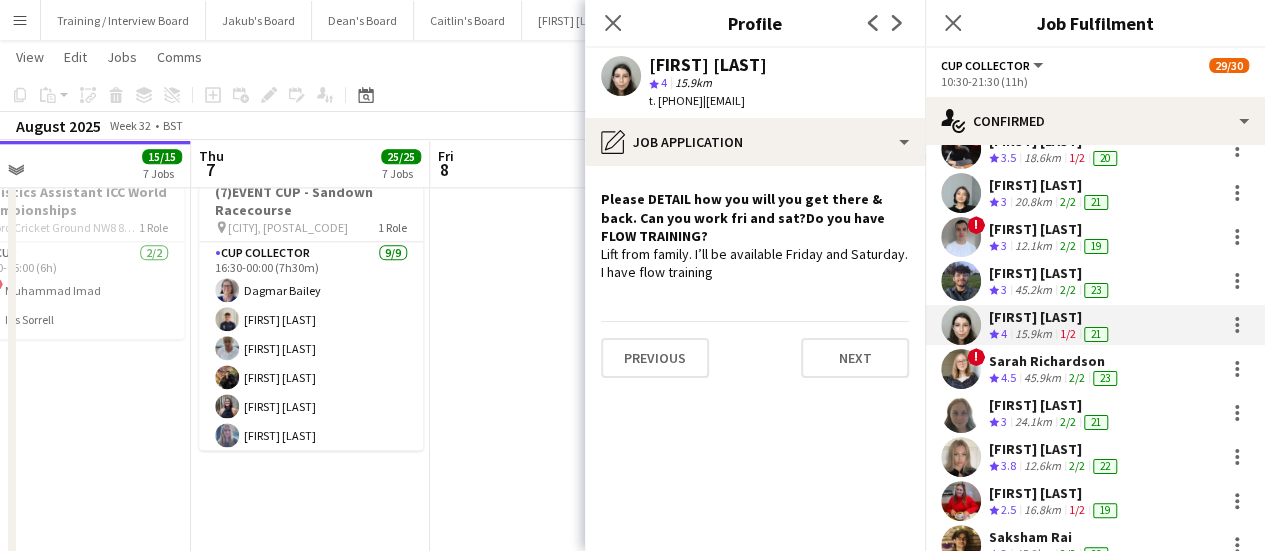 drag, startPoint x: 792, startPoint y: 65, endPoint x: 654, endPoint y: 66, distance: 138.00362 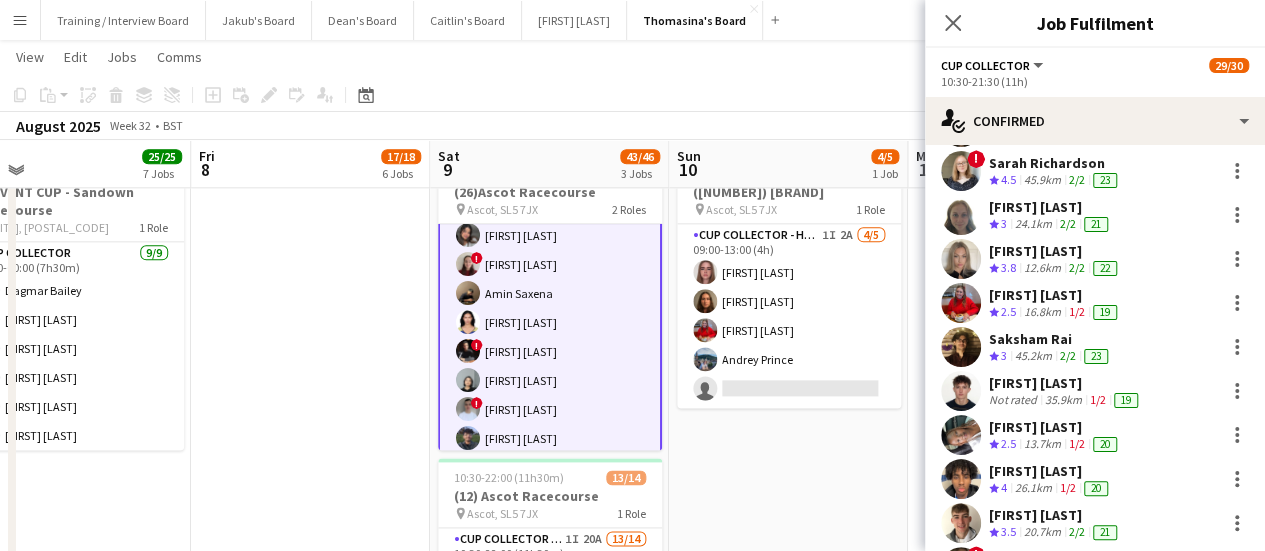 scroll, scrollTop: 495, scrollLeft: 0, axis: vertical 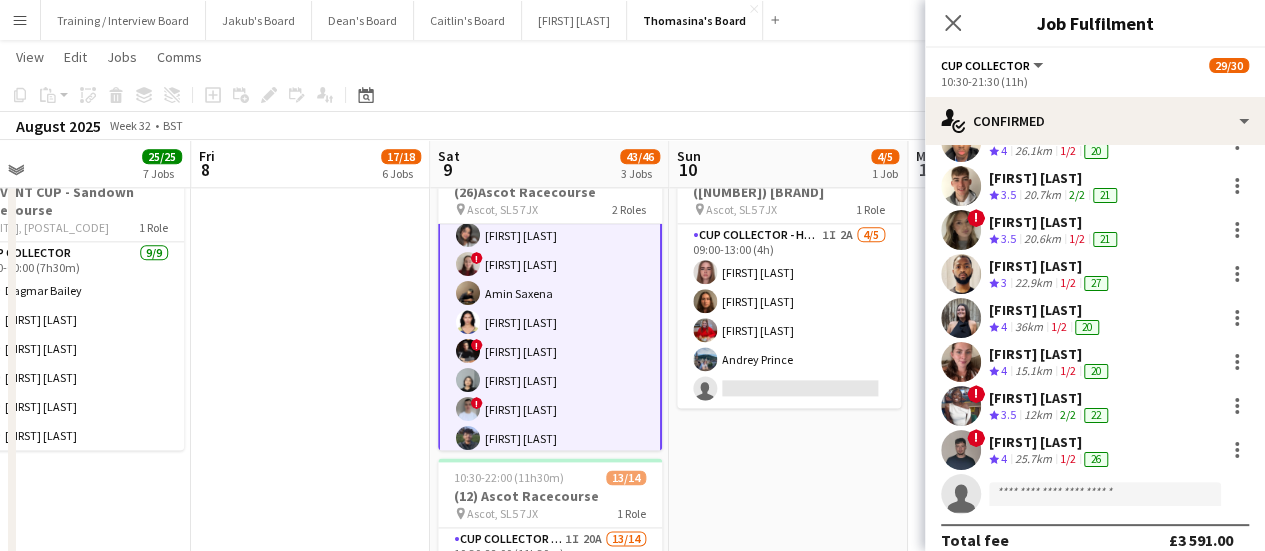 click on "[FIRST] [LAST]" at bounding box center [1055, 222] 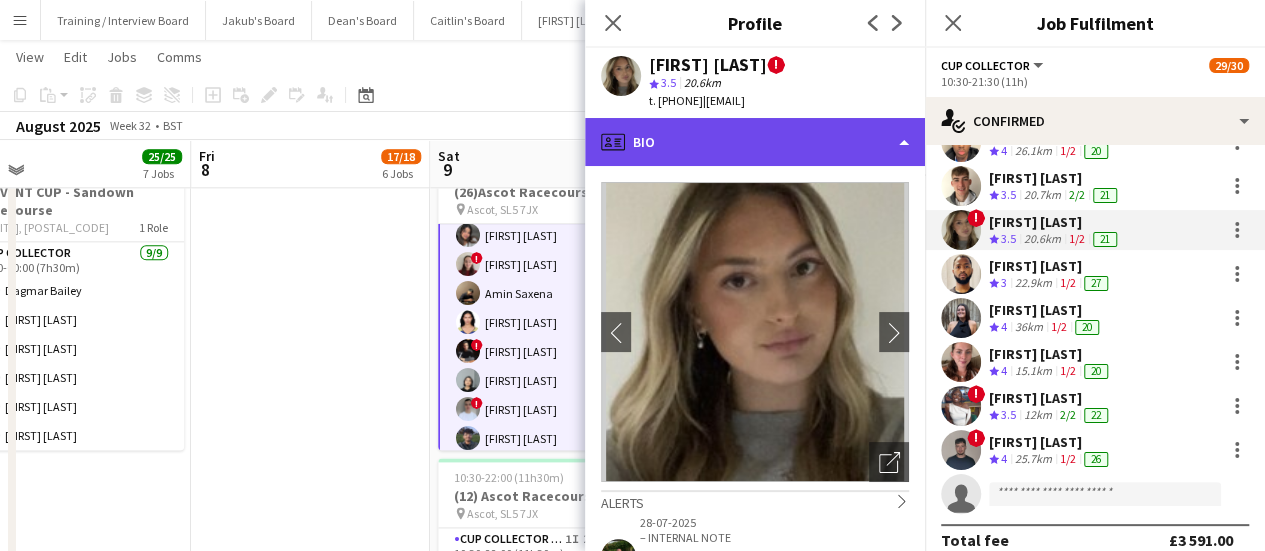 click on "profile
Bio" 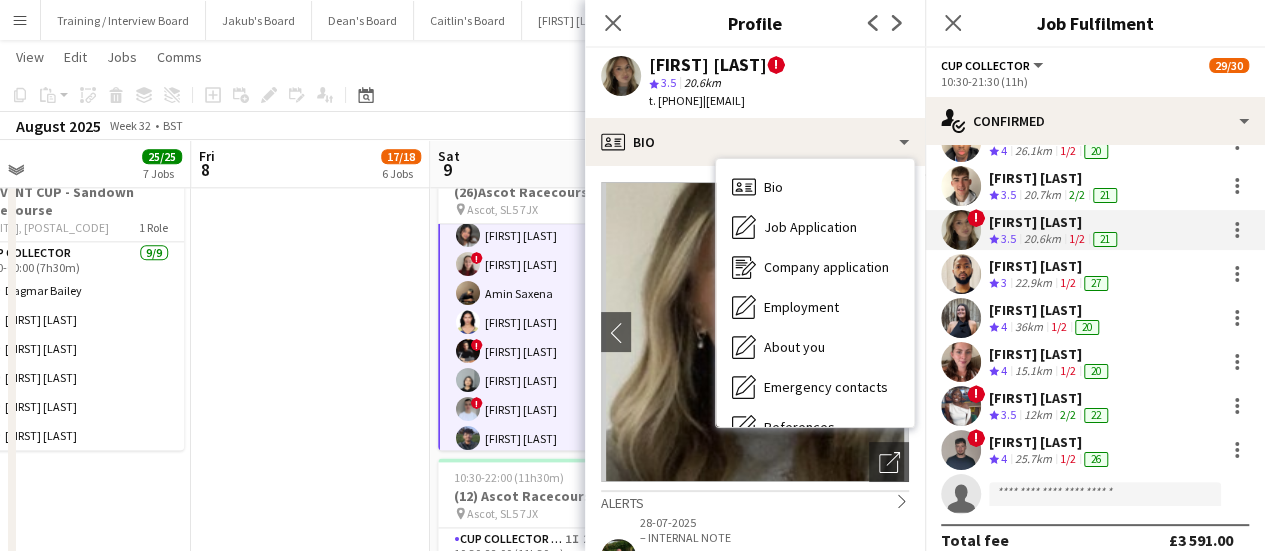 click at bounding box center [310, 470] 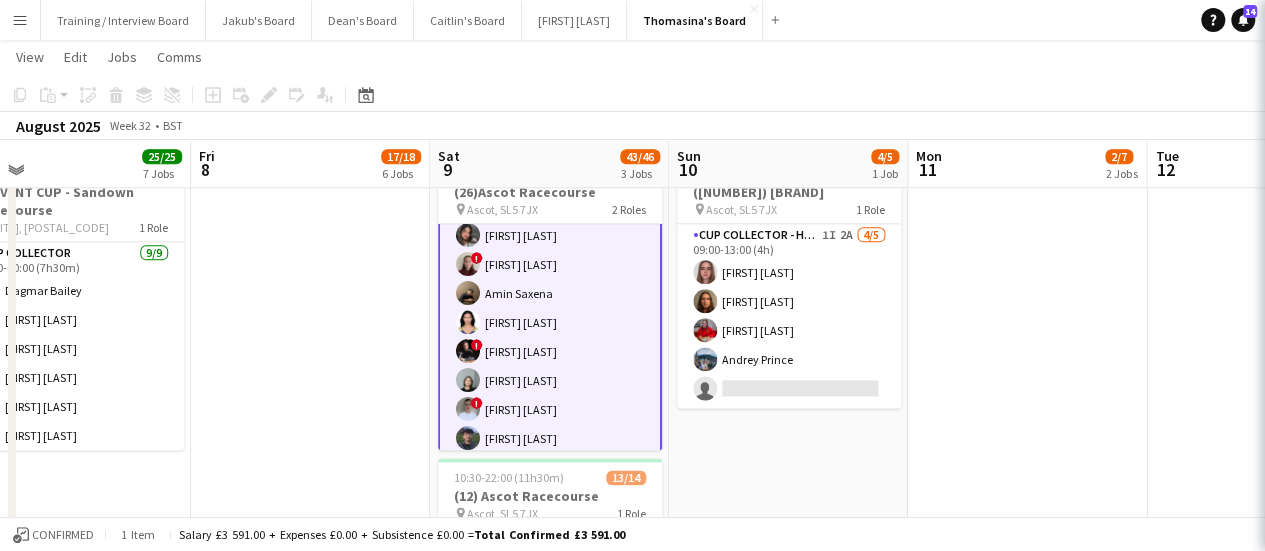 scroll, scrollTop: 221, scrollLeft: 0, axis: vertical 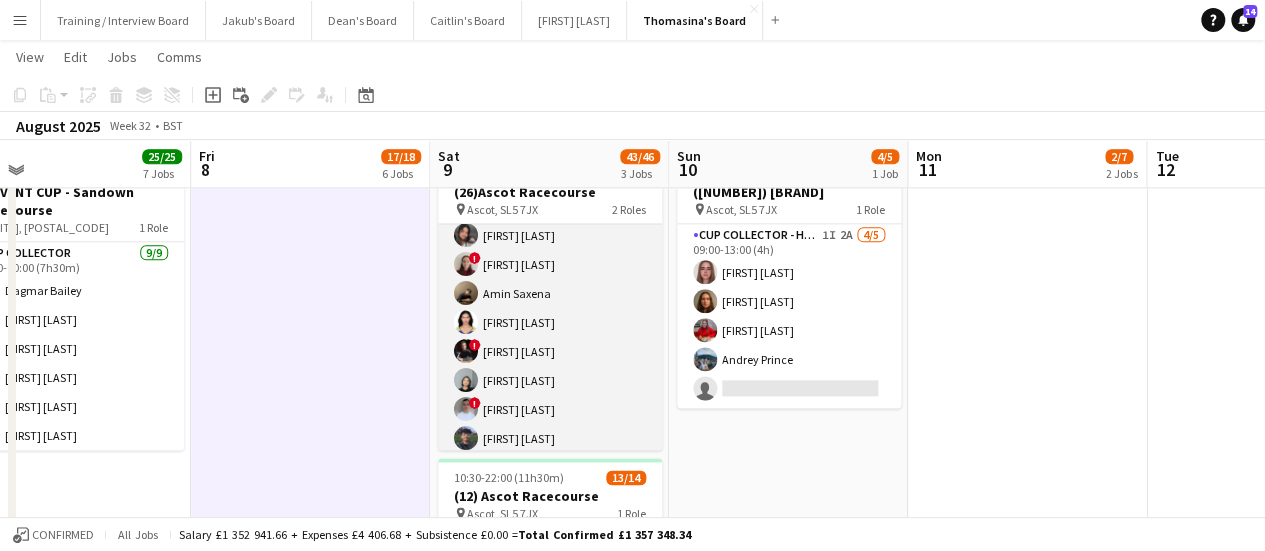 drag, startPoint x: 654, startPoint y: 323, endPoint x: 615, endPoint y: 361, distance: 54.451813 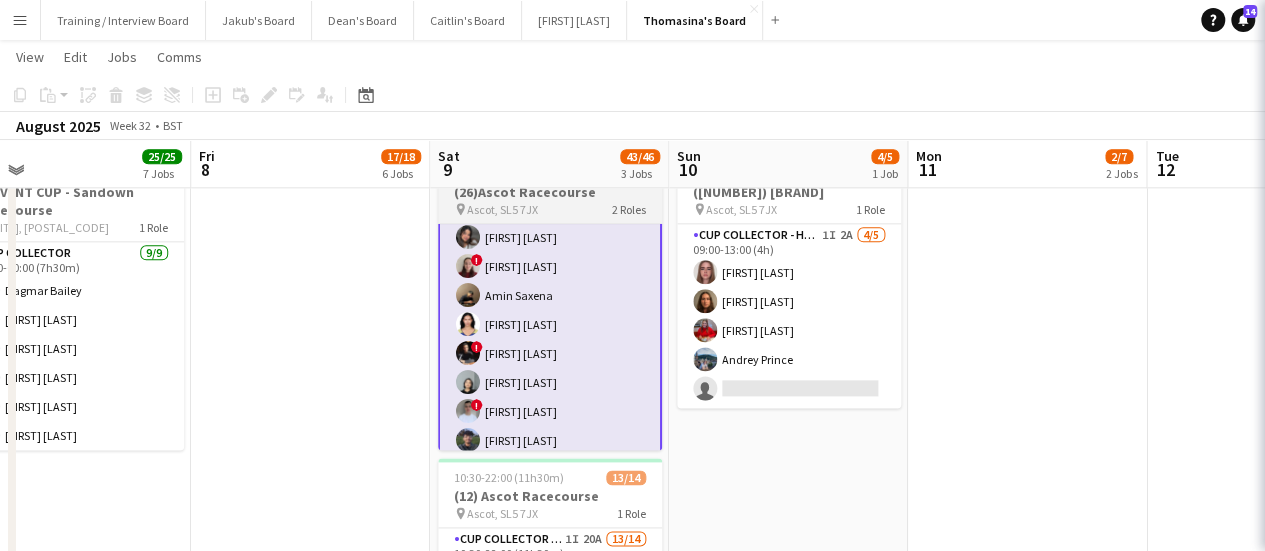 scroll, scrollTop: 0, scrollLeft: 764, axis: horizontal 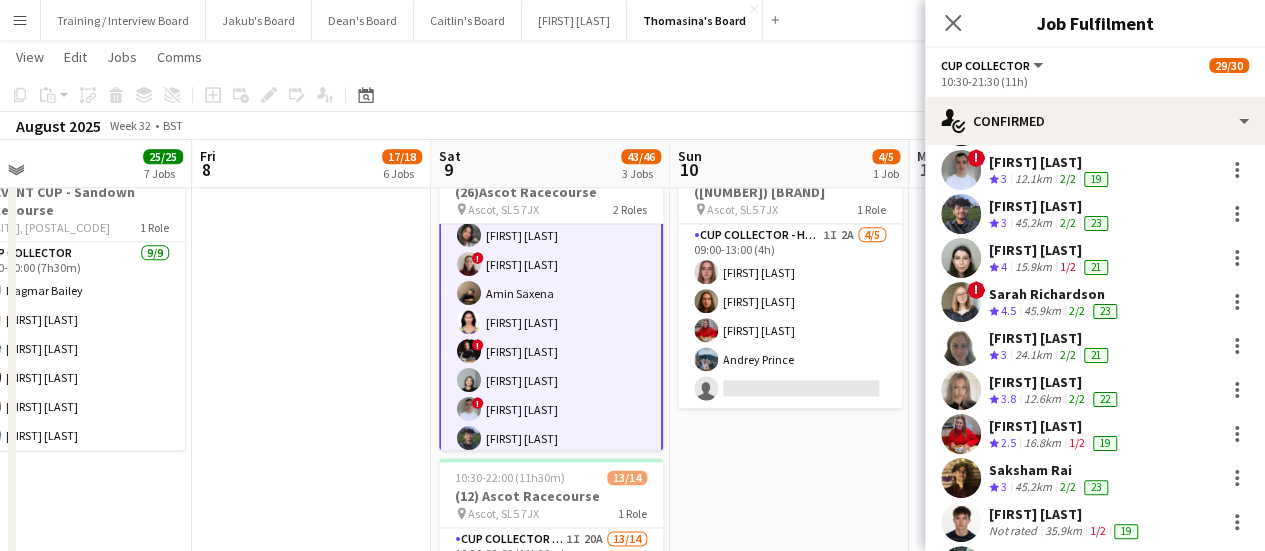 click on "[TIME]-[TIME] ([DURATION])    4/5   (4) Ascot Racecourse
pin
Ascot, [POSTAL_CODE]   1 Role   Cup Collector - Hospitality    1I   2A   4/5   [TIME]-[TIME] ([DURATION])
[FIRST] [LAST] [FIRST] [LAST] [FIRST] [LAST]
single-neutral-actions" at bounding box center (789, 470) 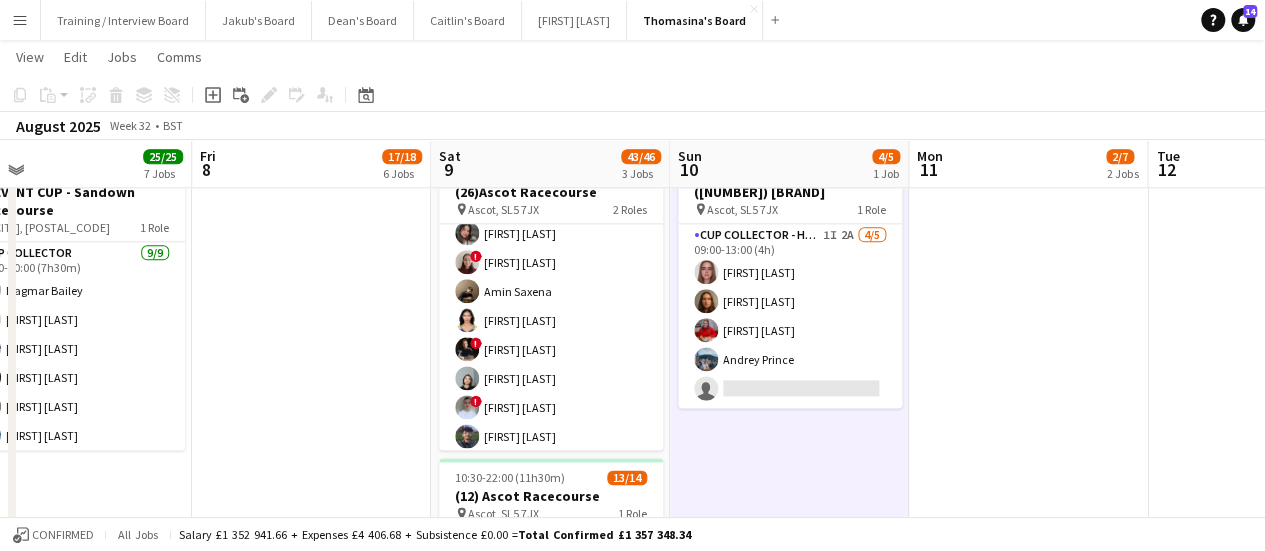scroll, scrollTop: 221, scrollLeft: 0, axis: vertical 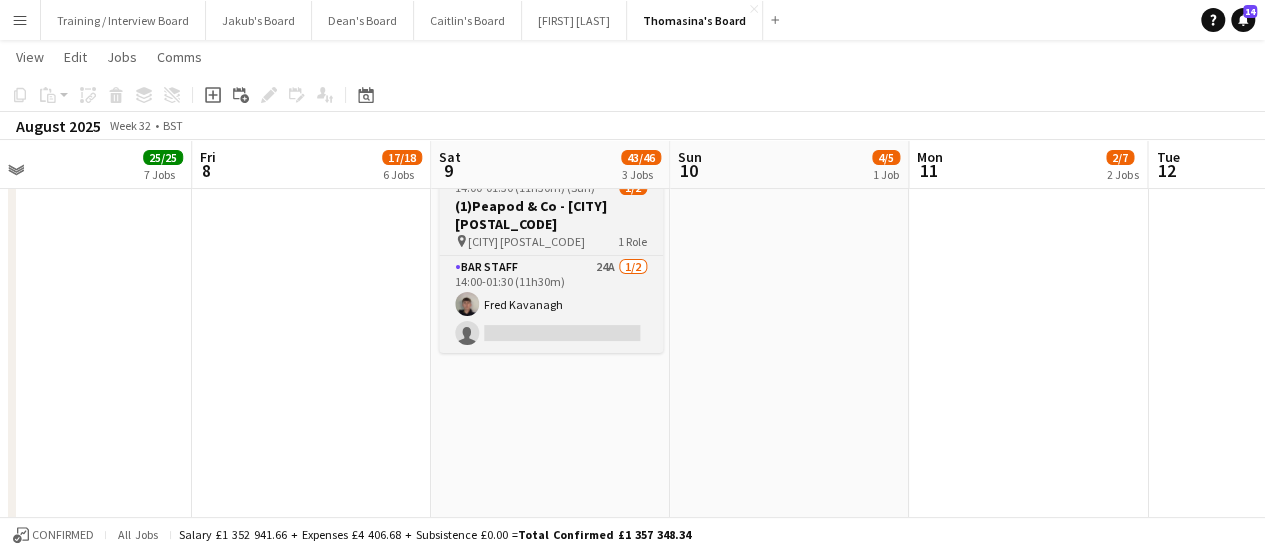 click on "(1)Peapod & Co - [CITY] [POSTAL_CODE]" at bounding box center (551, 215) 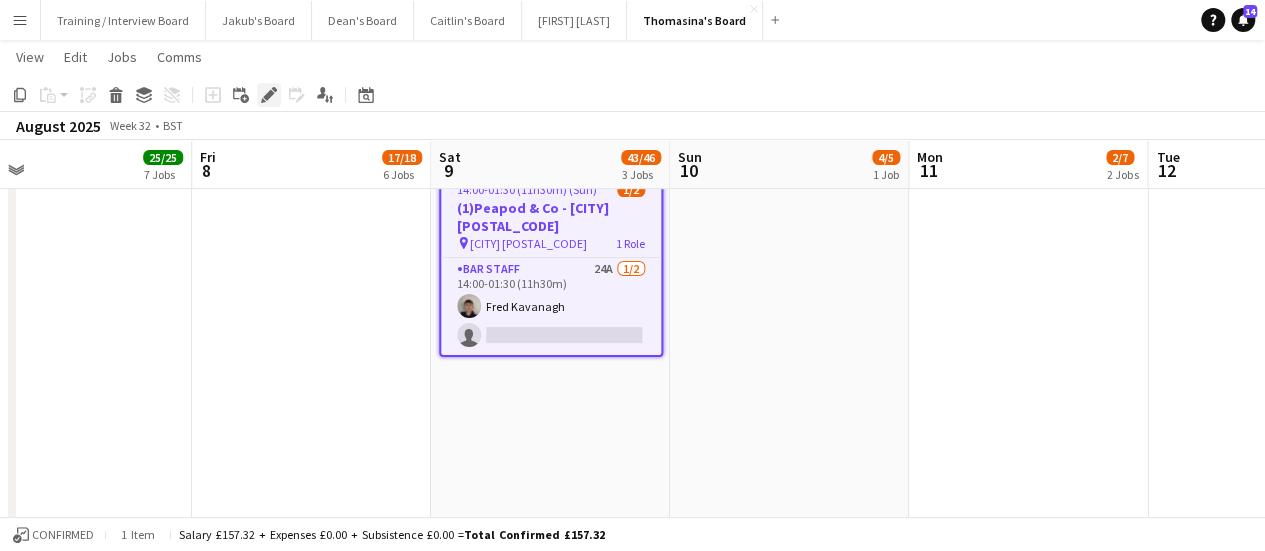 click on "Edit" 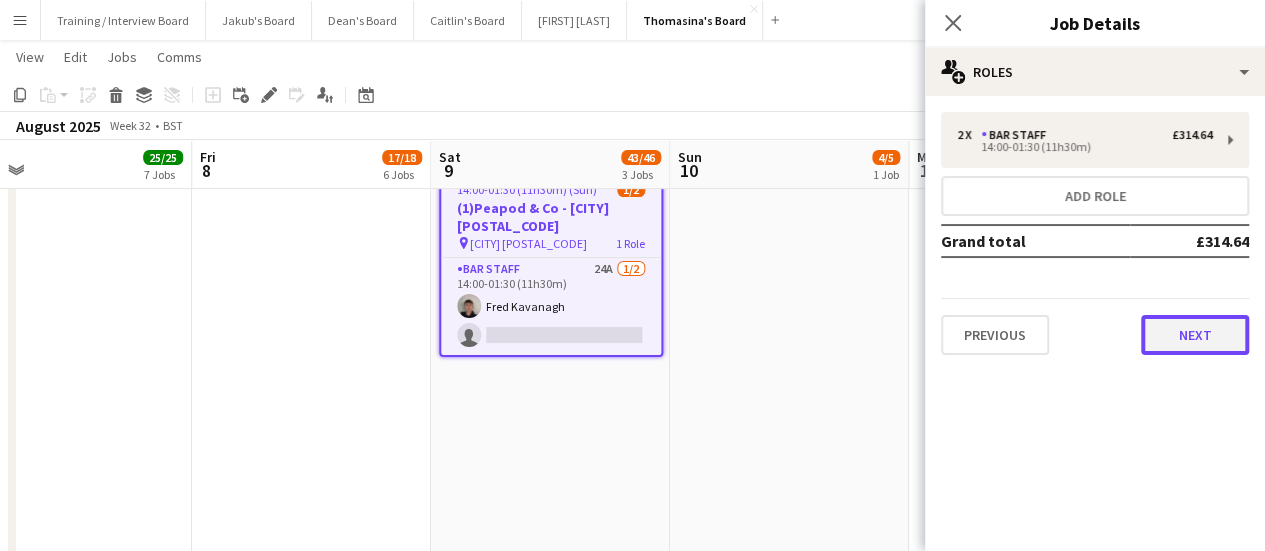drag, startPoint x: 1176, startPoint y: 323, endPoint x: 1208, endPoint y: 347, distance: 40 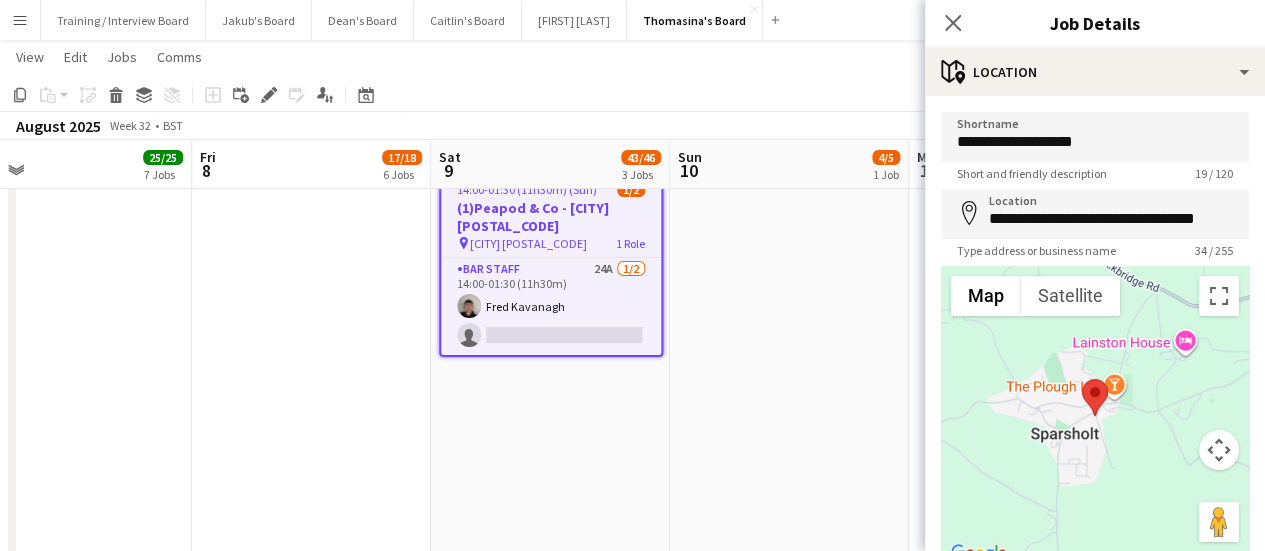scroll, scrollTop: 155, scrollLeft: 0, axis: vertical 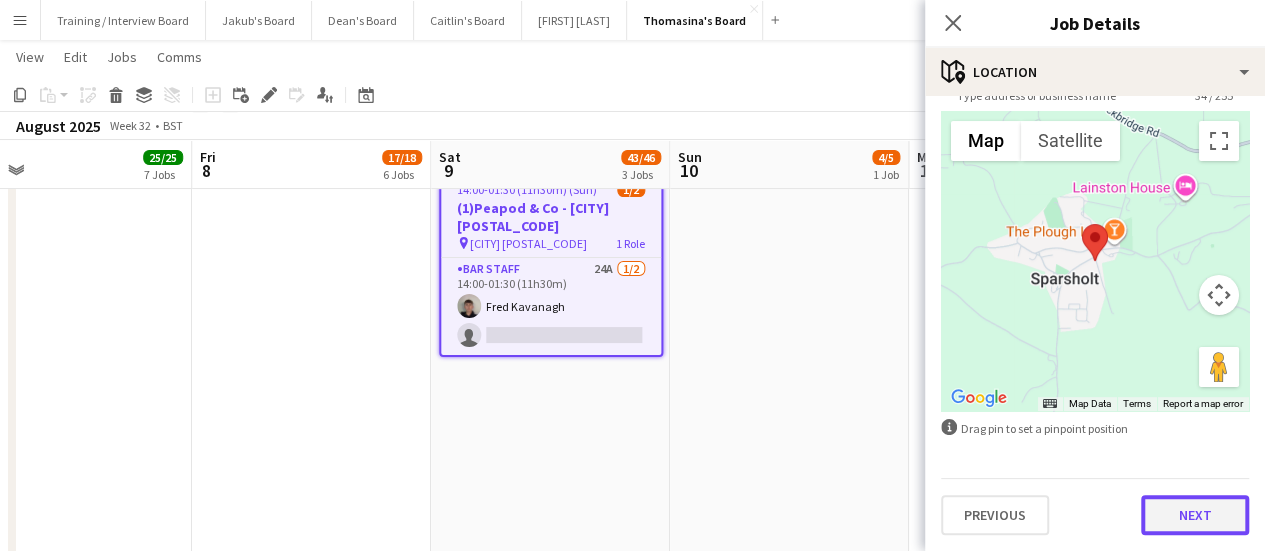 click on "Next" at bounding box center [1195, 515] 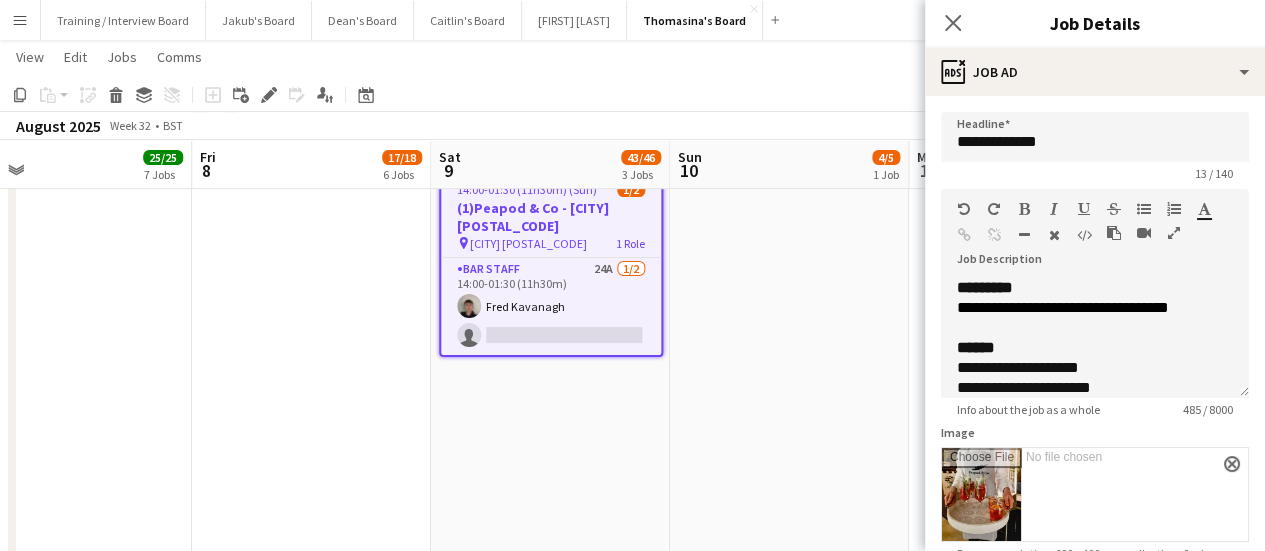 scroll, scrollTop: 0, scrollLeft: 0, axis: both 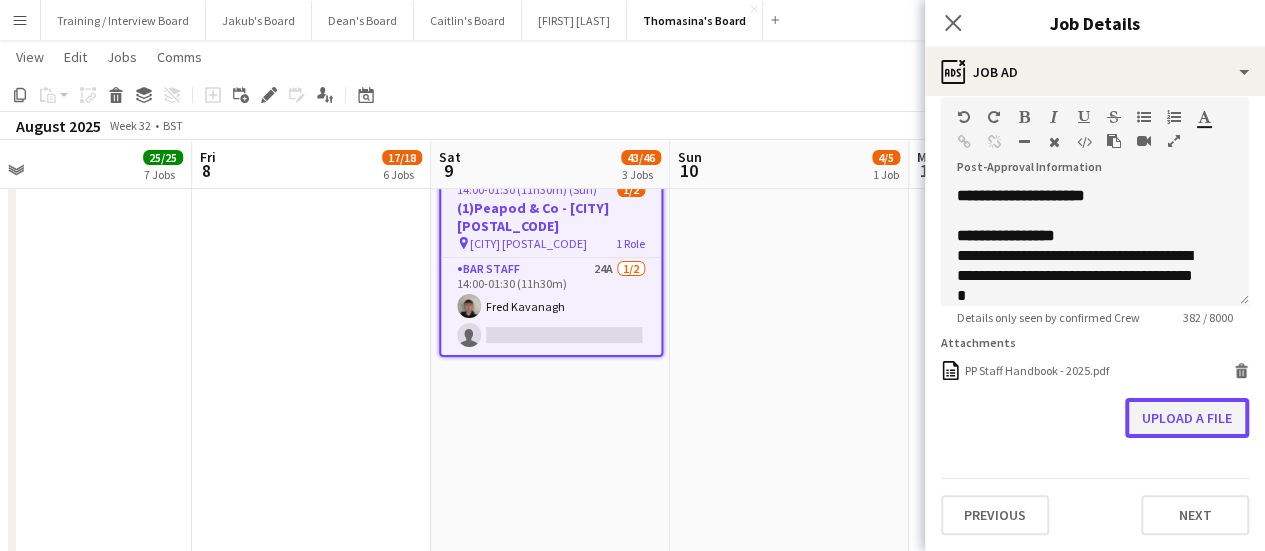 click on "Upload a file" at bounding box center [1187, 418] 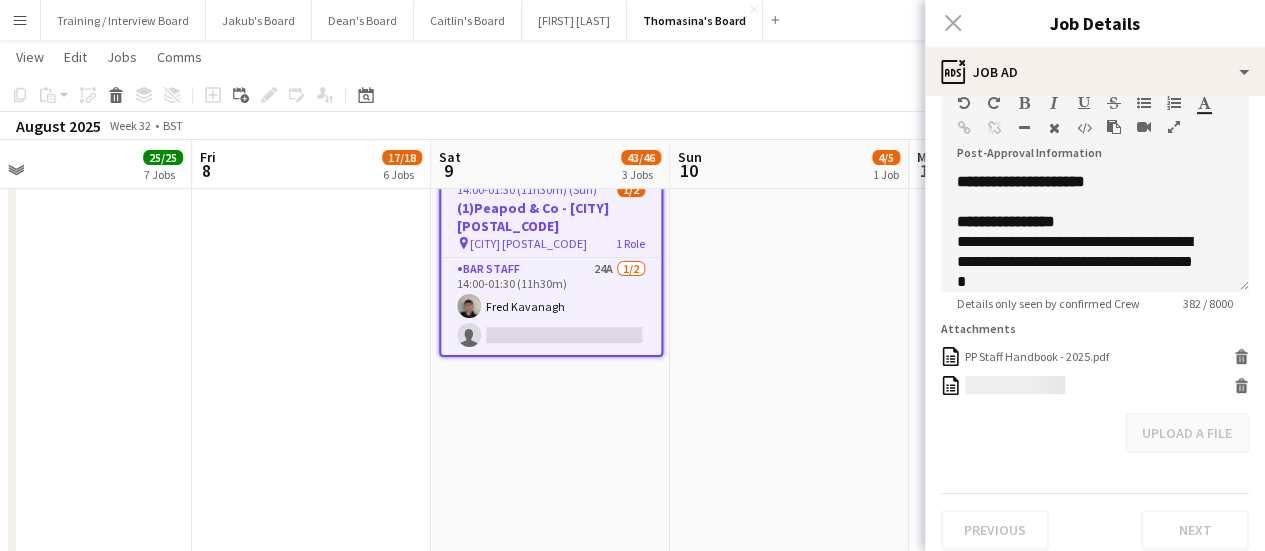 click at bounding box center (311, 415) 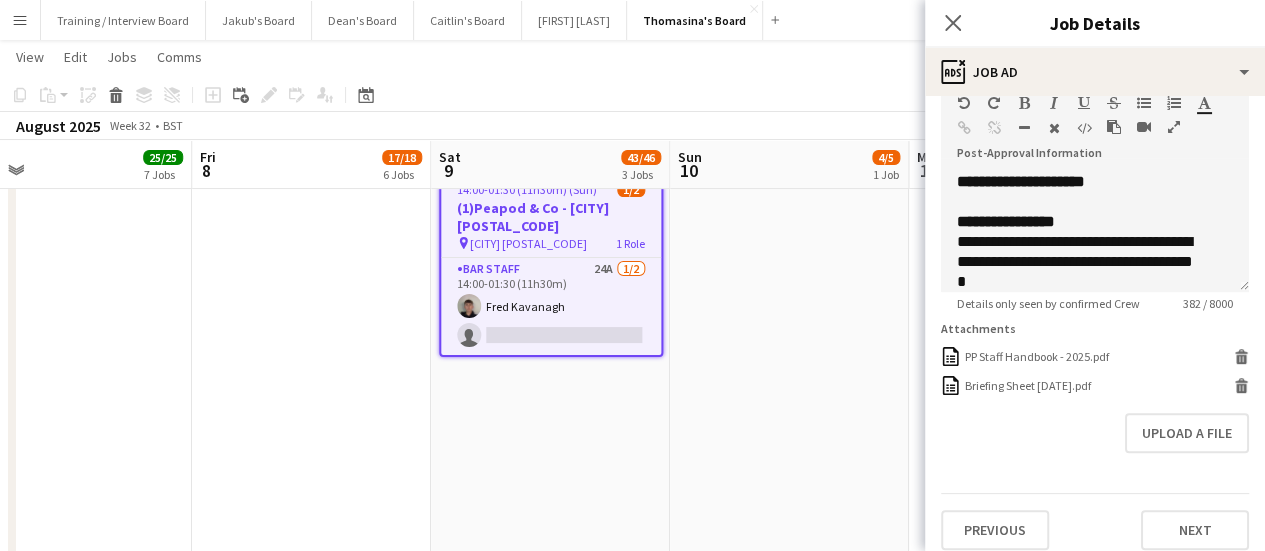 click at bounding box center (789, 415) 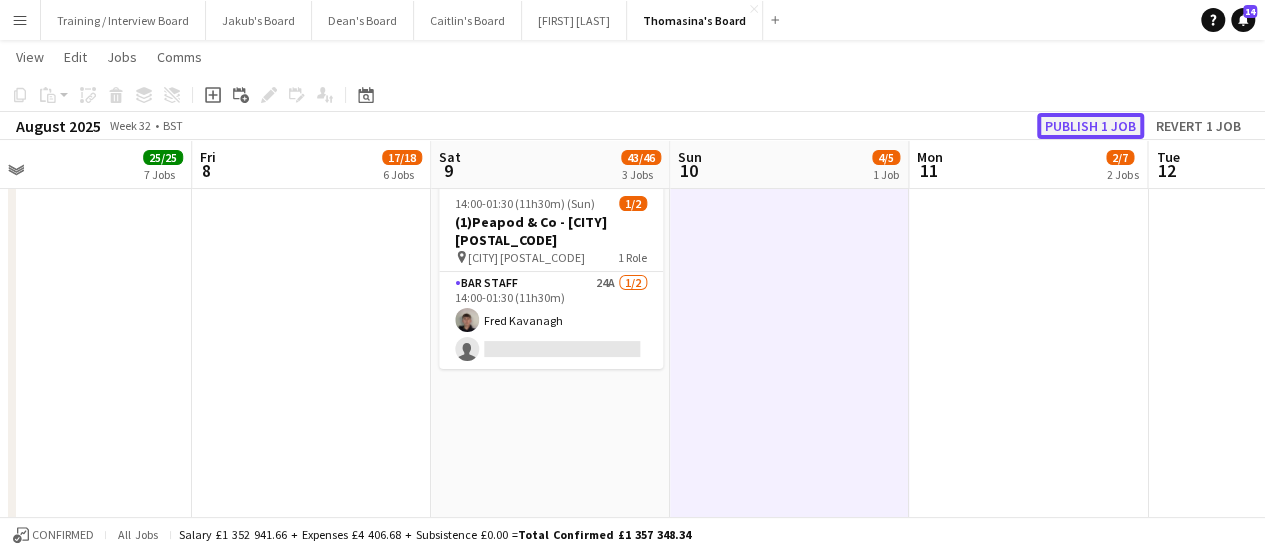 click on "Publish 1 job" 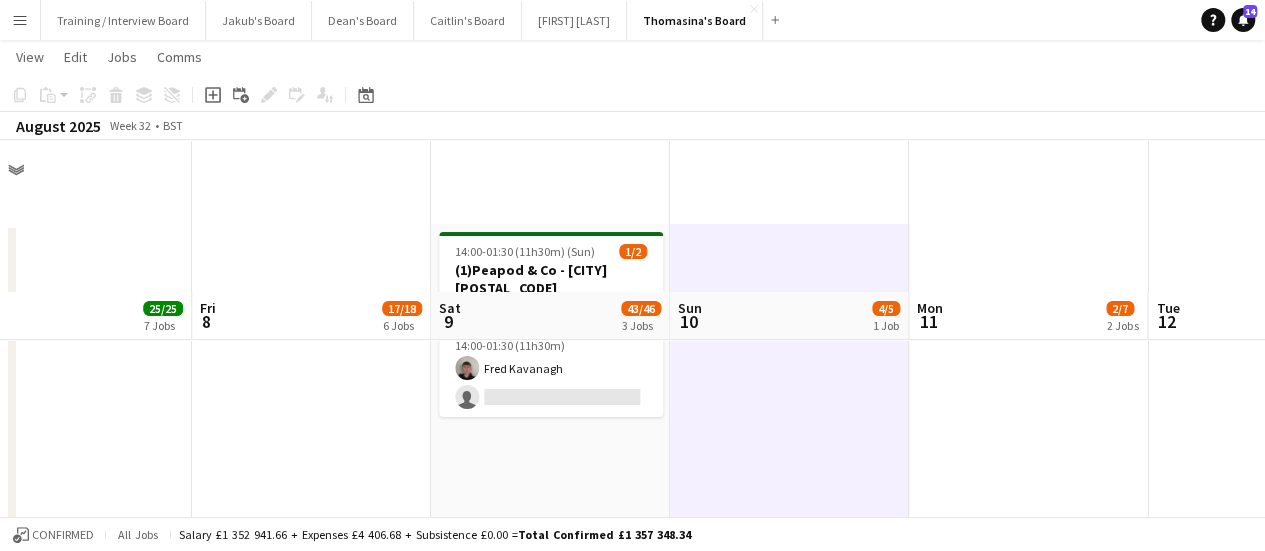 scroll, scrollTop: 167, scrollLeft: 0, axis: vertical 